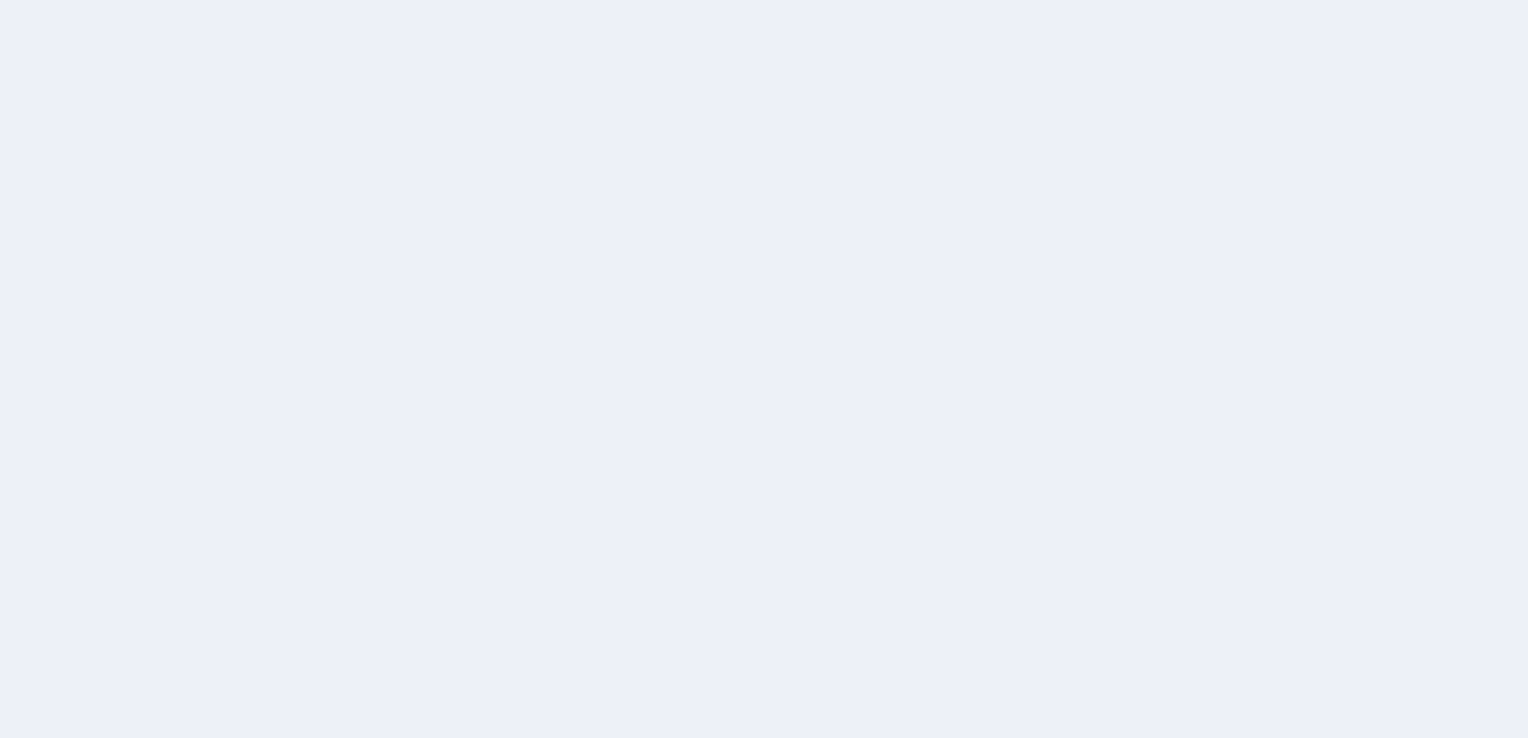 scroll, scrollTop: 0, scrollLeft: 0, axis: both 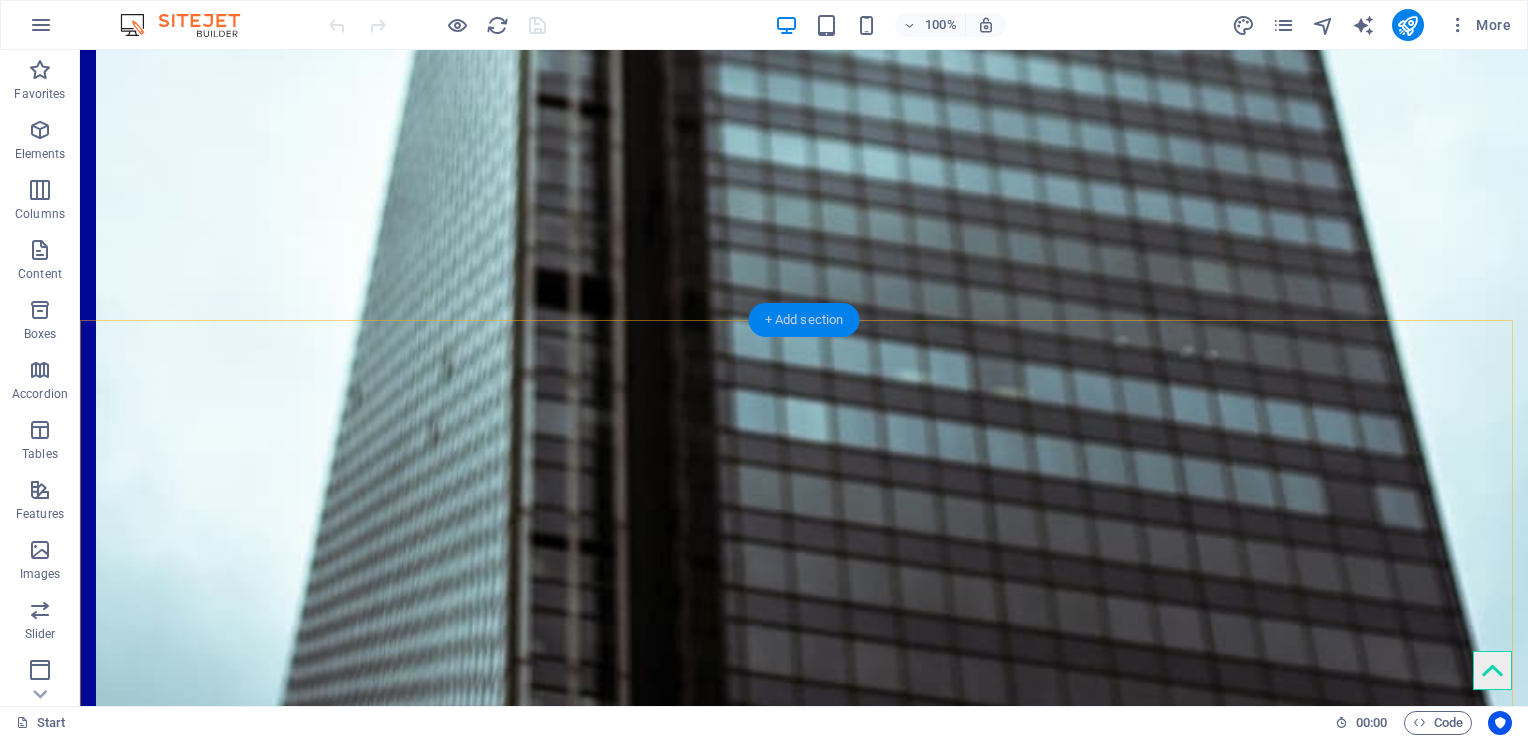 click on "+ Add section" at bounding box center [804, 320] 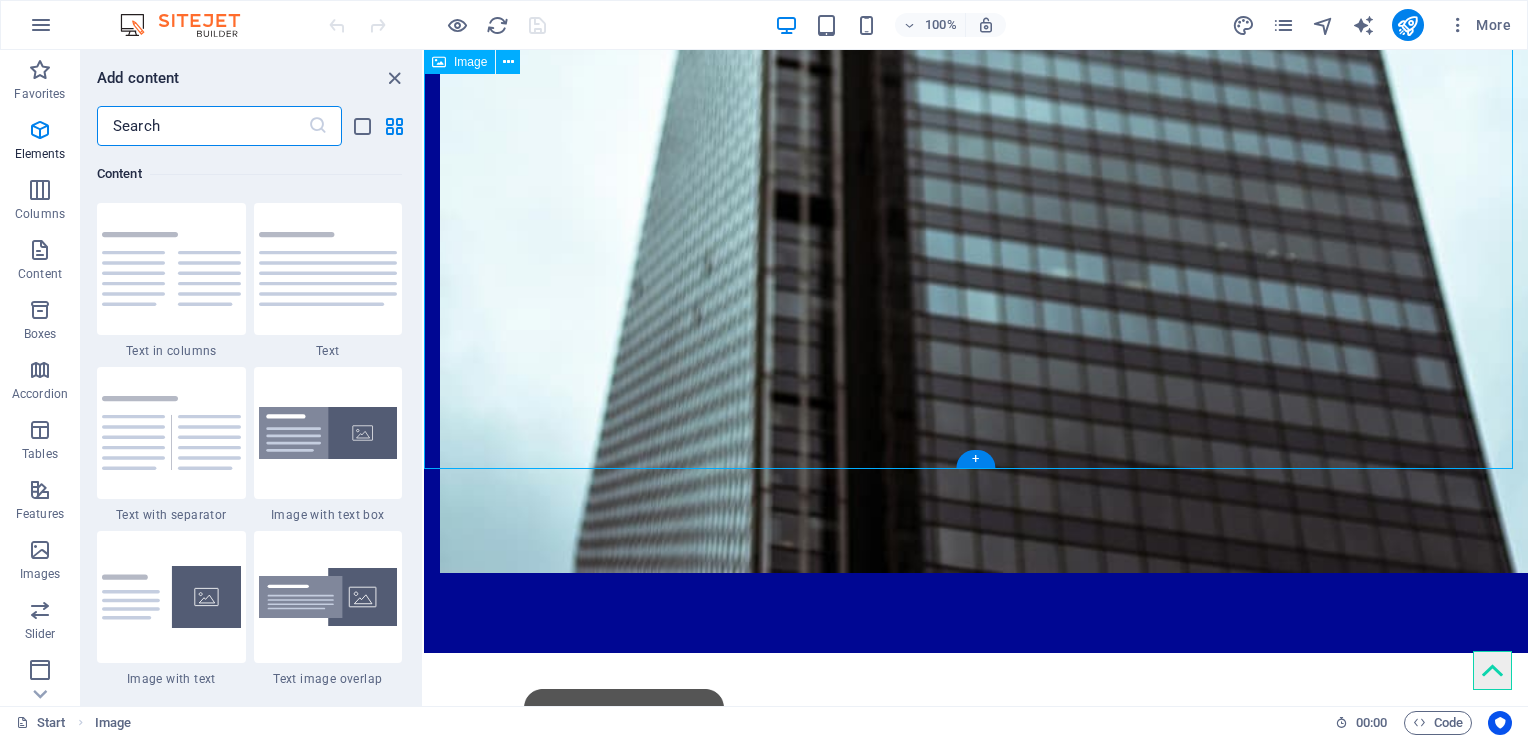 scroll, scrollTop: 3499, scrollLeft: 0, axis: vertical 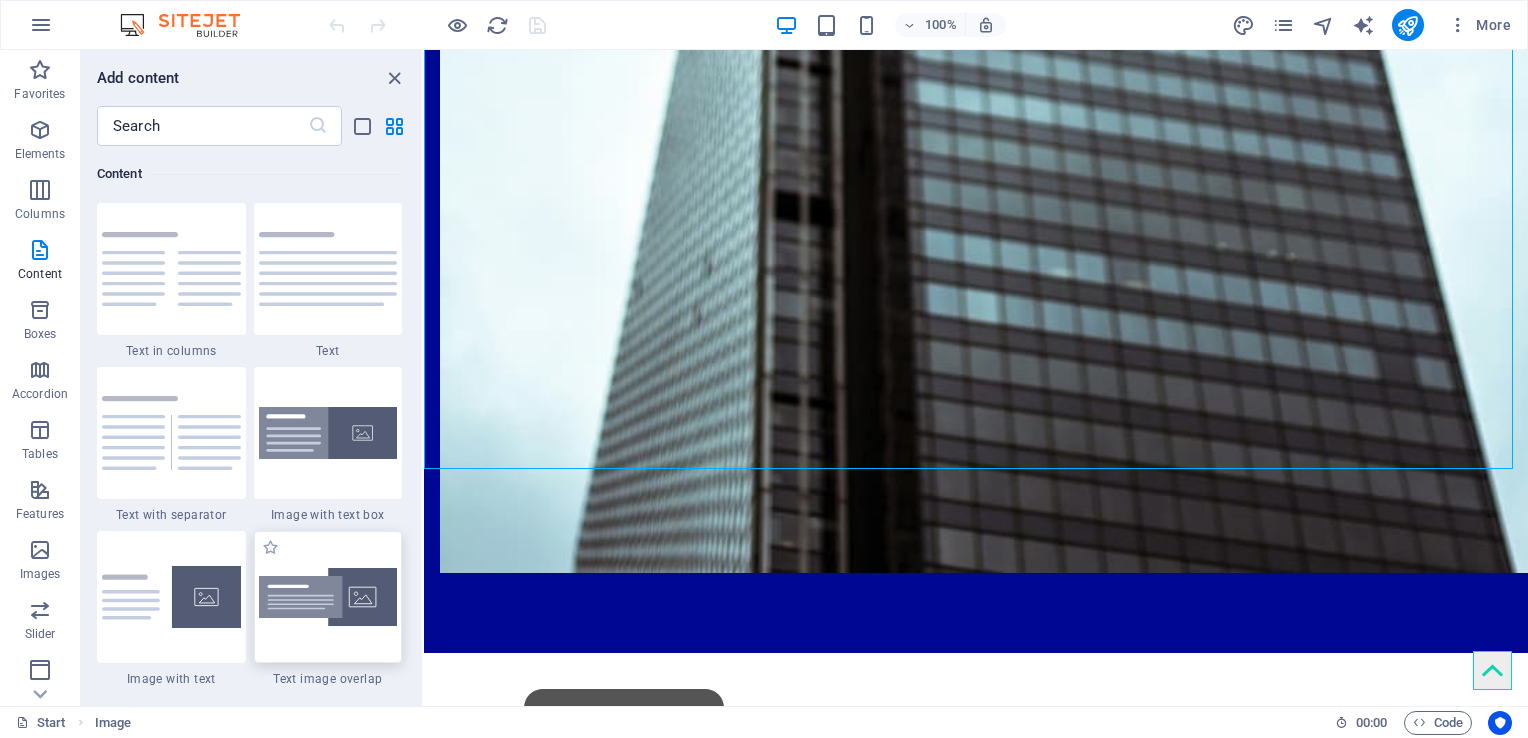 click at bounding box center (328, 597) 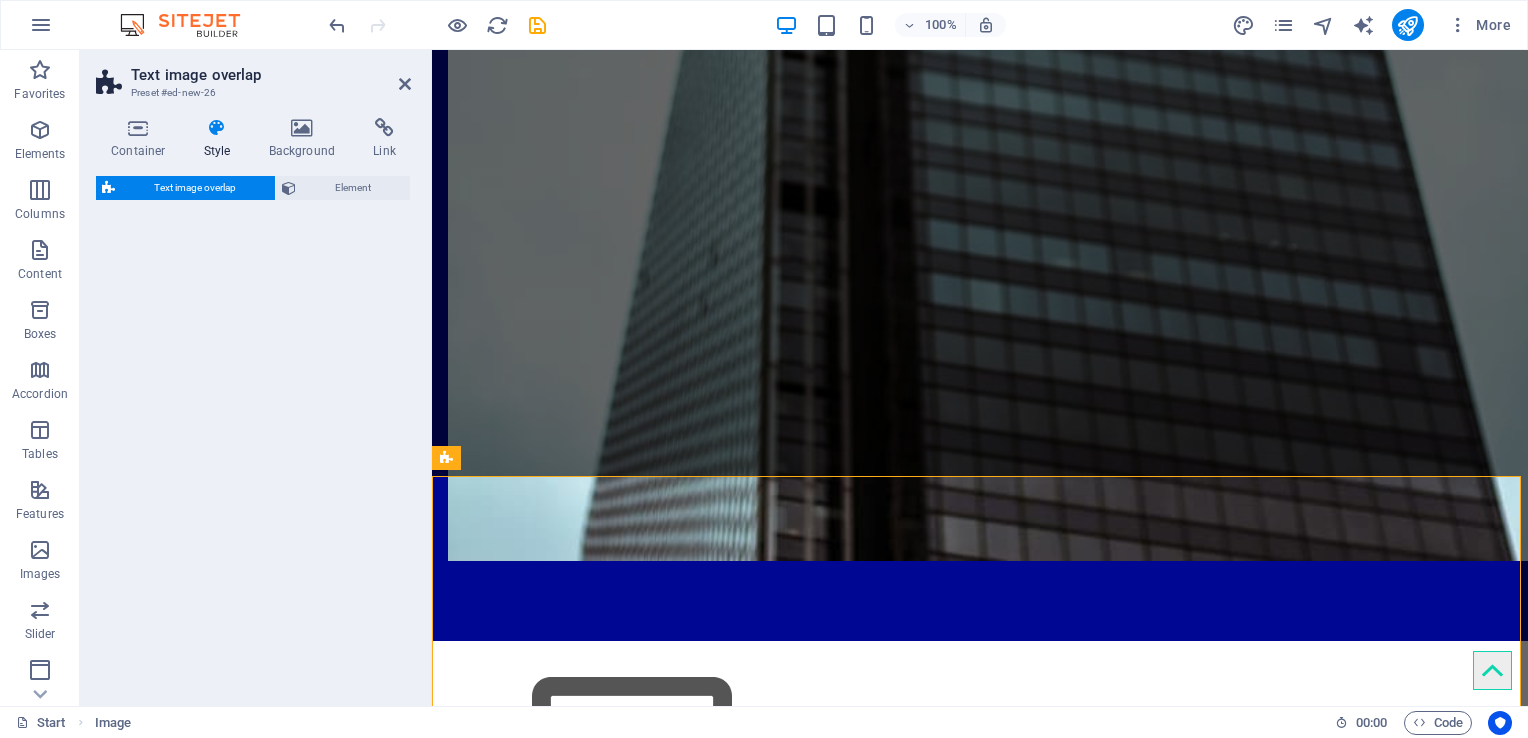 select on "rem" 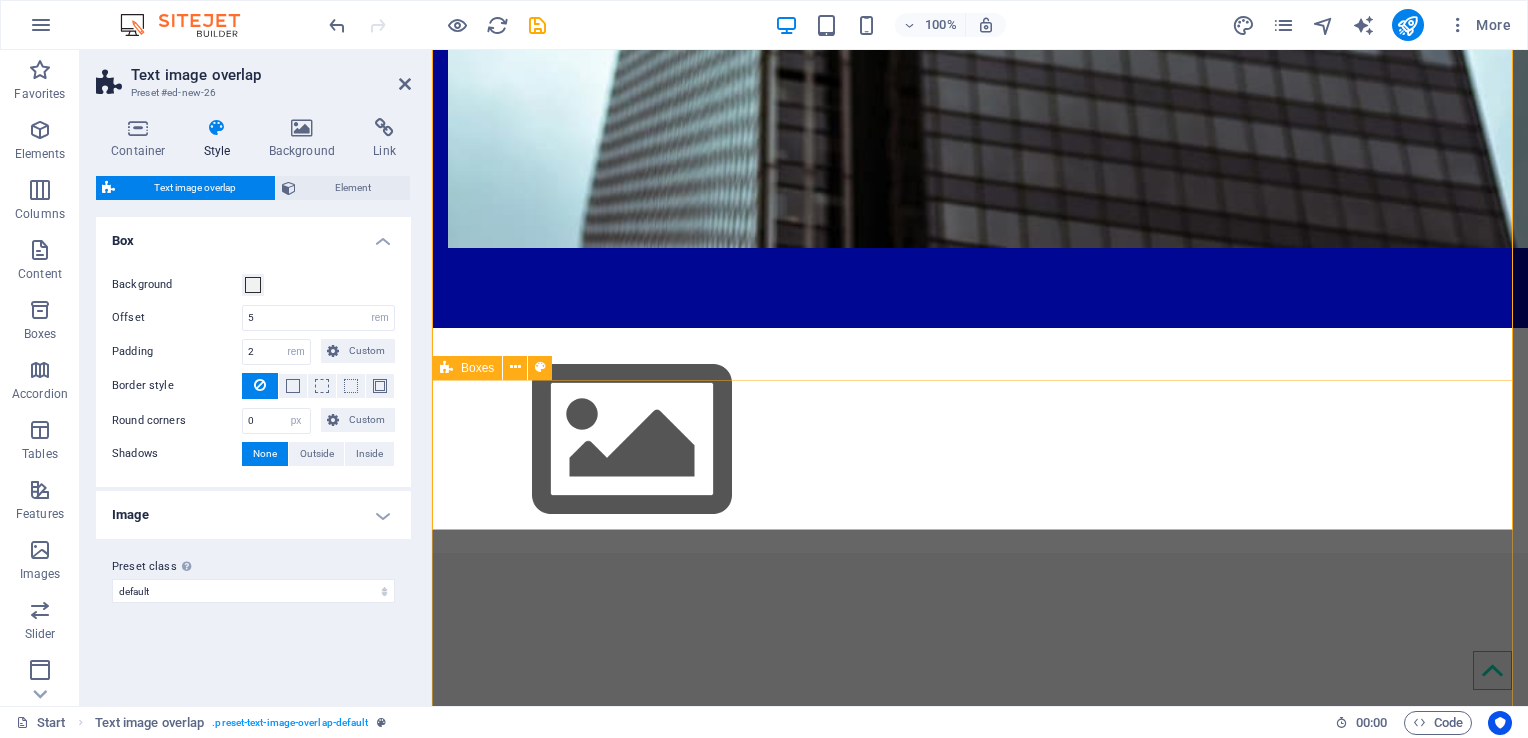 scroll, scrollTop: 2324, scrollLeft: 0, axis: vertical 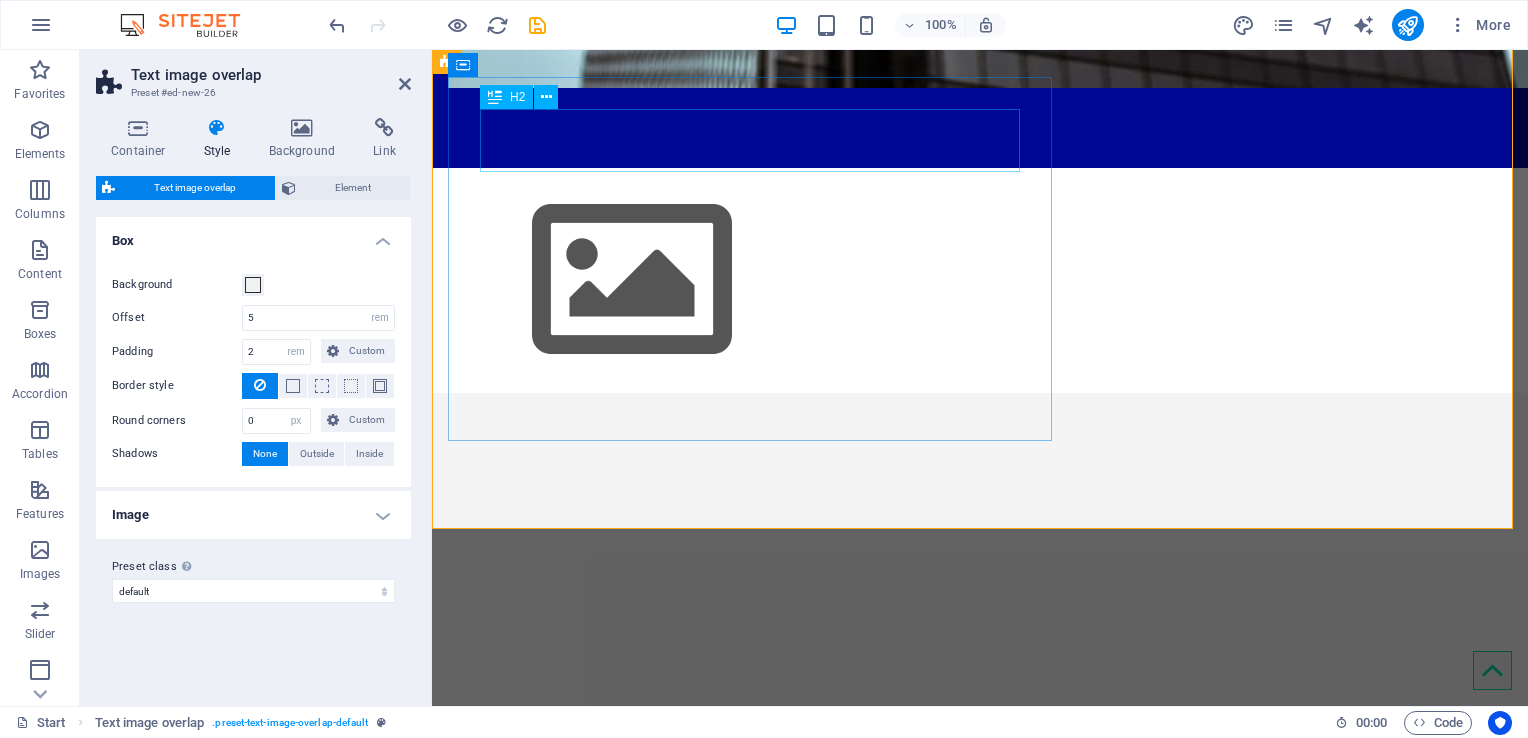 click on "New headline" at bounding box center [1020, 1585] 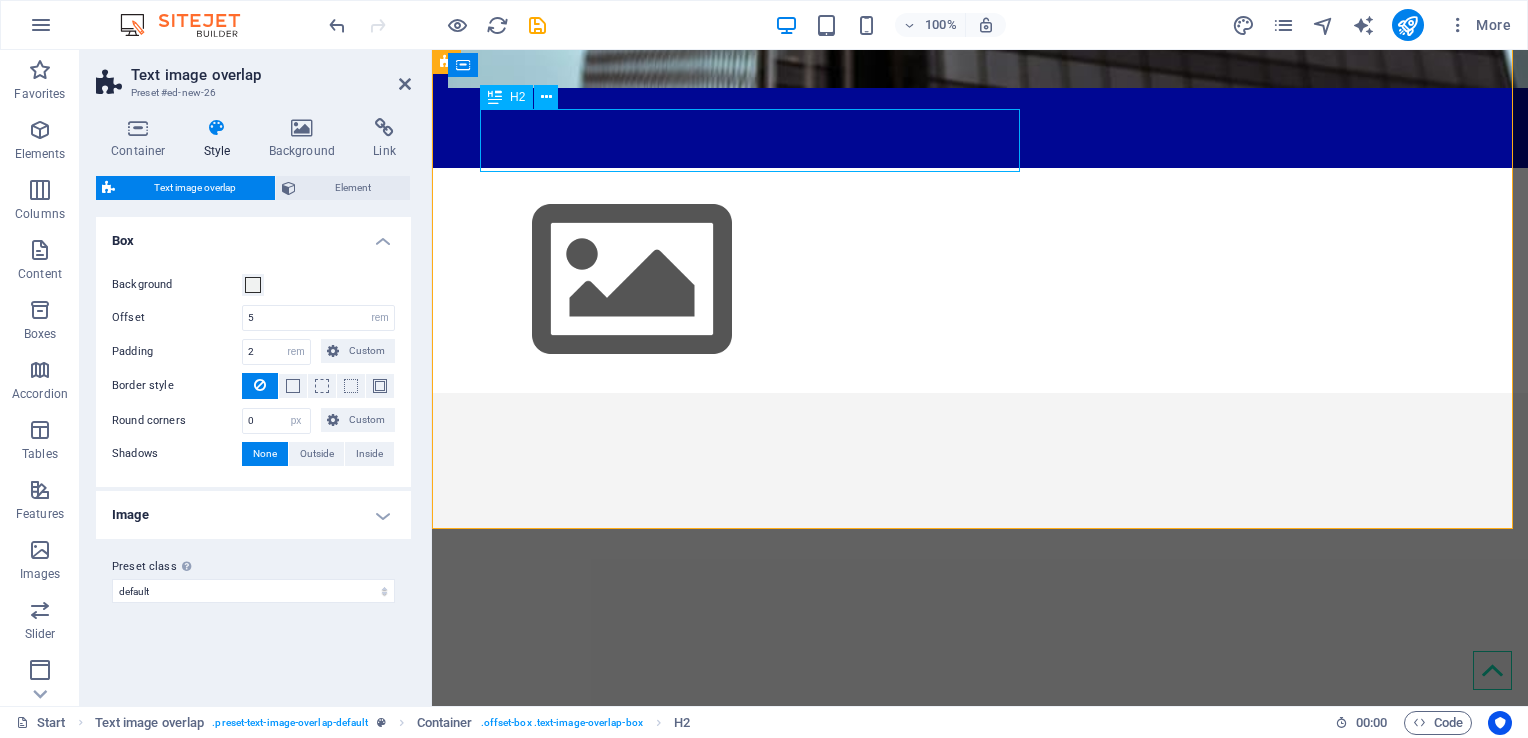 click on "New headline" at bounding box center (1020, 1585) 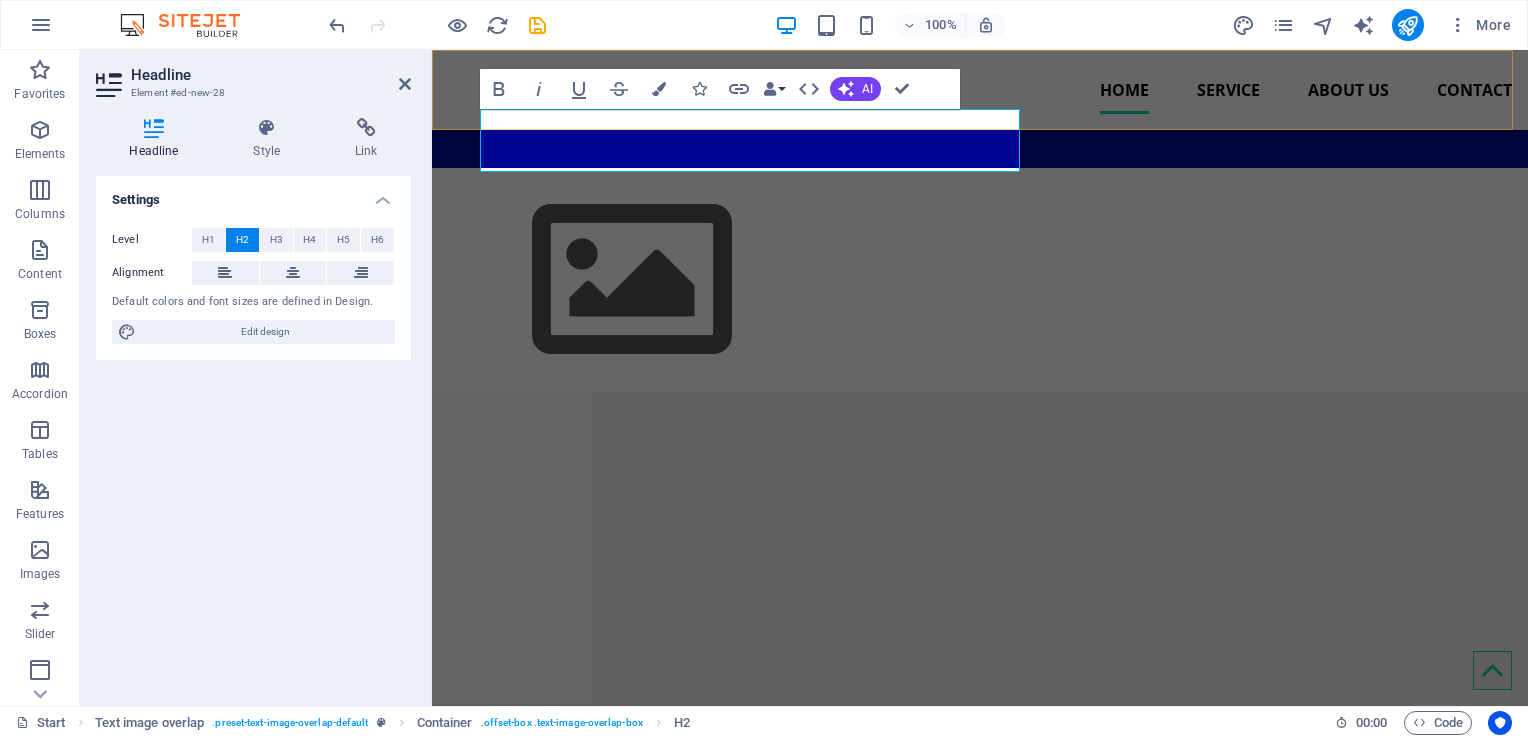type 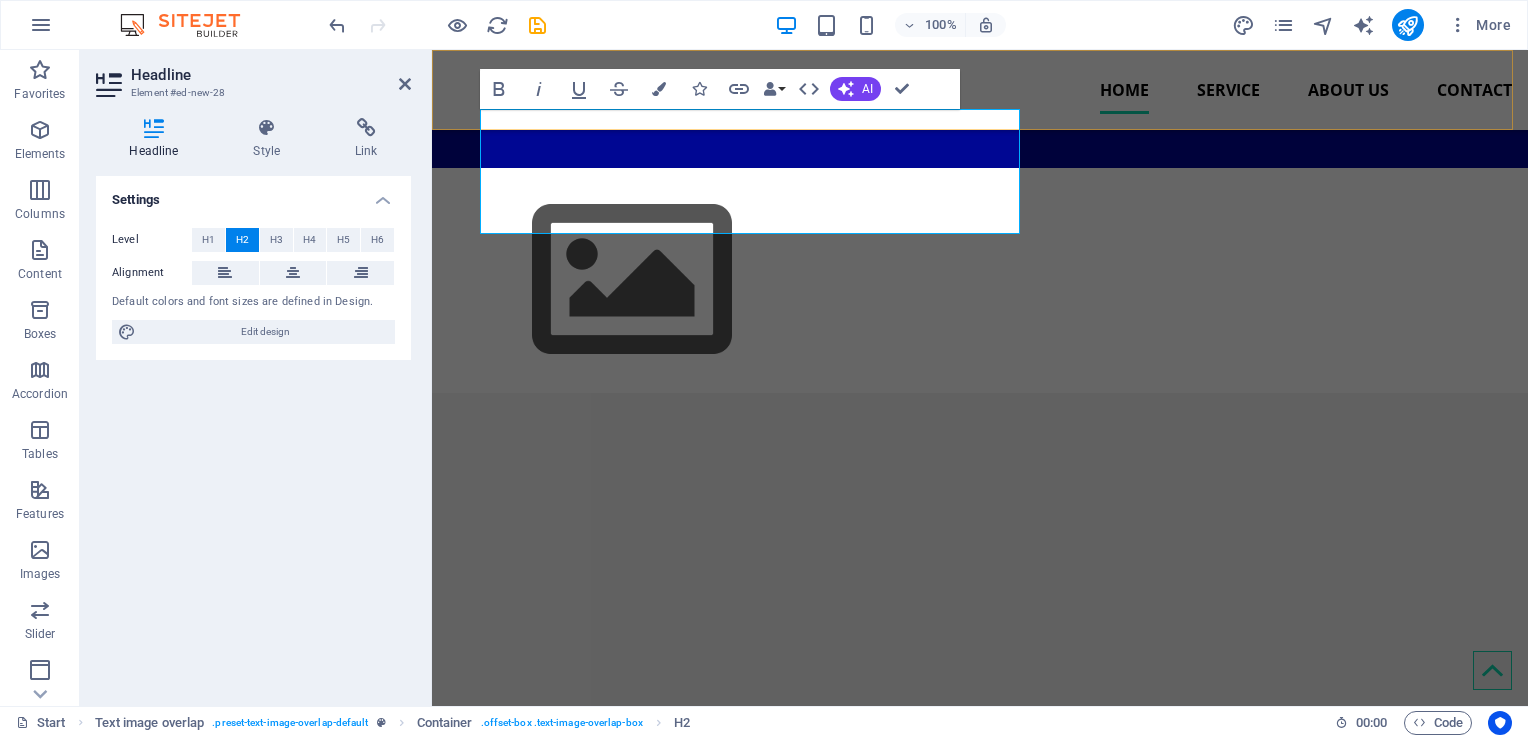 scroll, scrollTop: 2317, scrollLeft: 0, axis: vertical 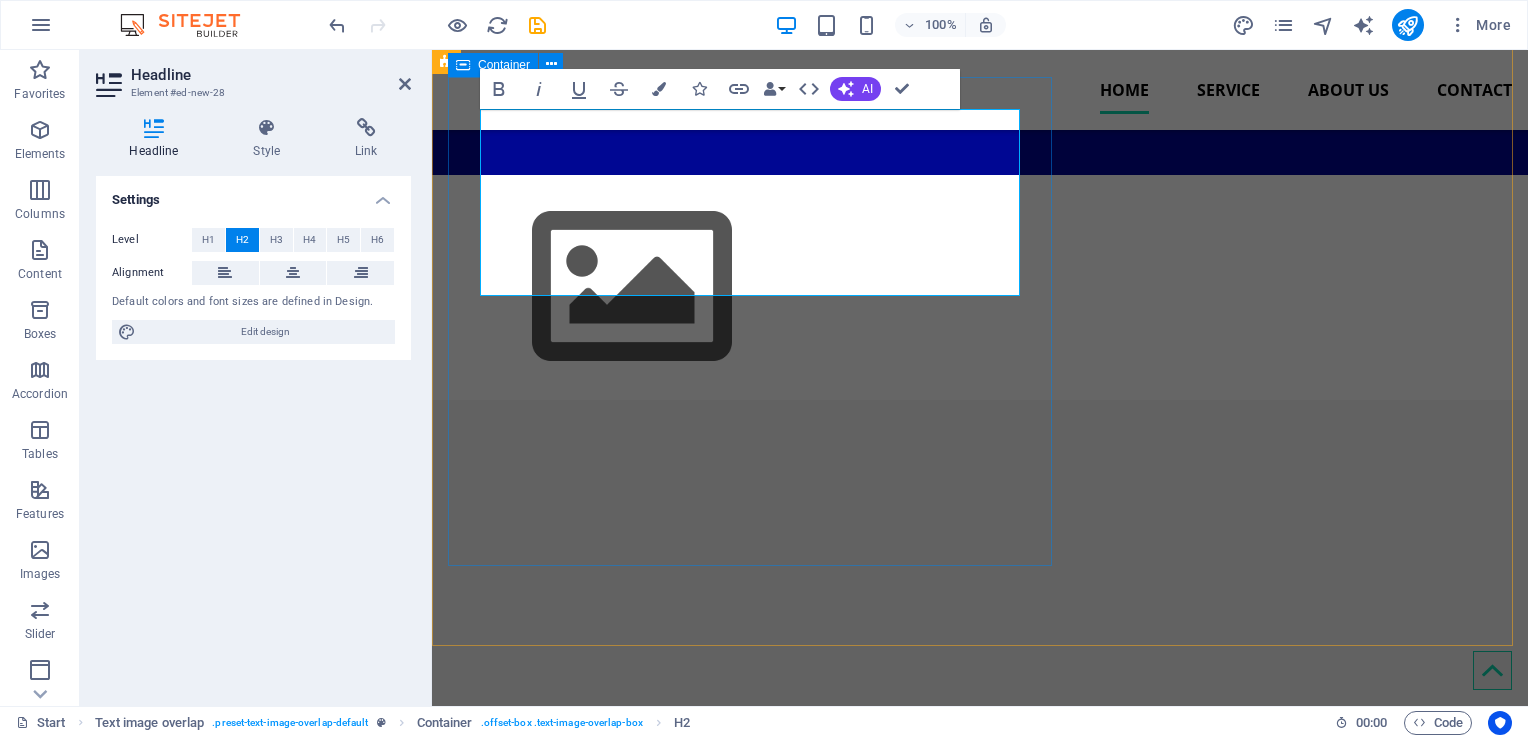 click on "Remote Site surveillance solutions Lorem ipsum dolor sit amet, consectetuer adipiscing elit. Aenean commodo ligula eget dolor. Lorem ipsum dolor sit amet, consectetuer adipiscing elit leget dolor. Lorem ipsum dolor sit amet, consectetuer adipiscing elit. Aenean commodo ligula eget dolor." at bounding box center (1020, 1651) 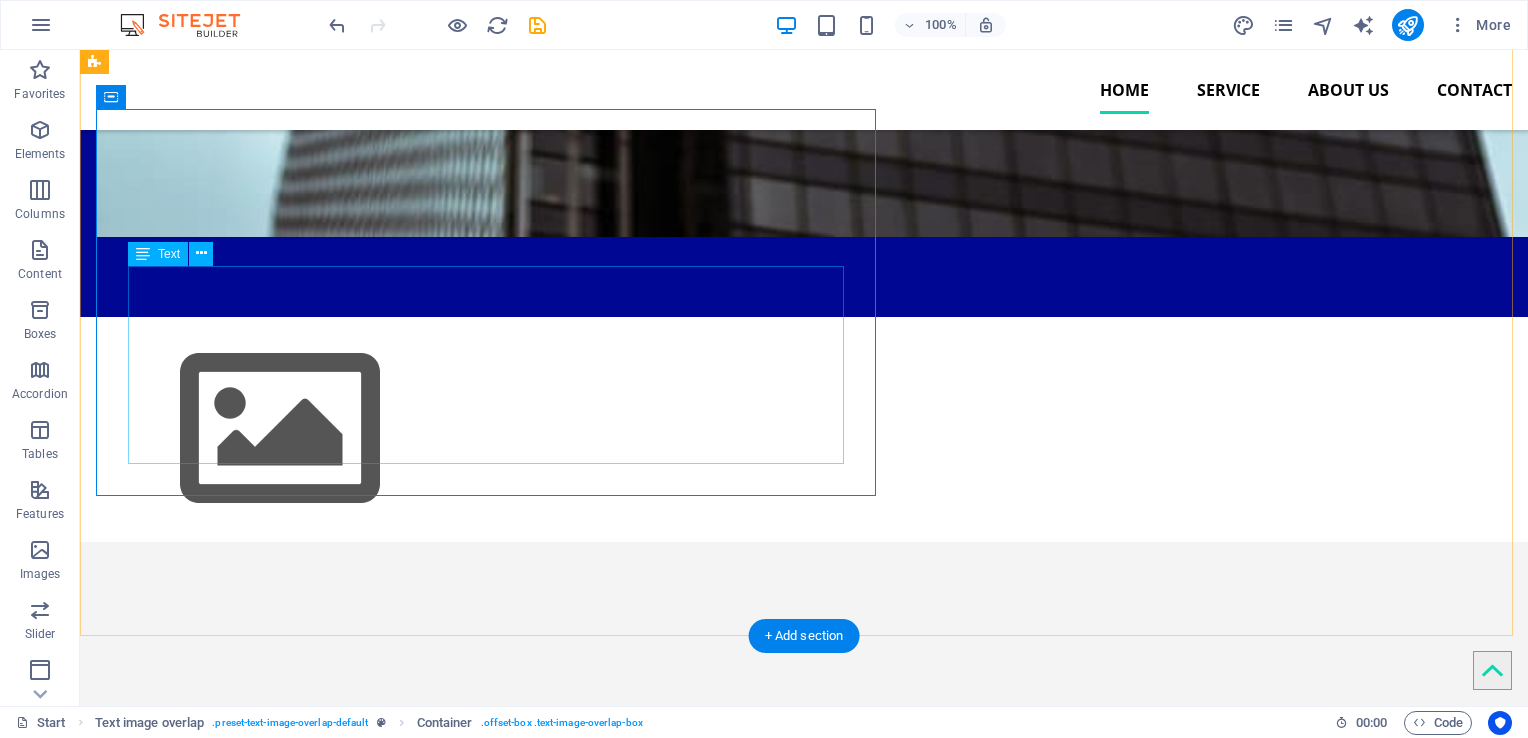 scroll, scrollTop: 2577, scrollLeft: 0, axis: vertical 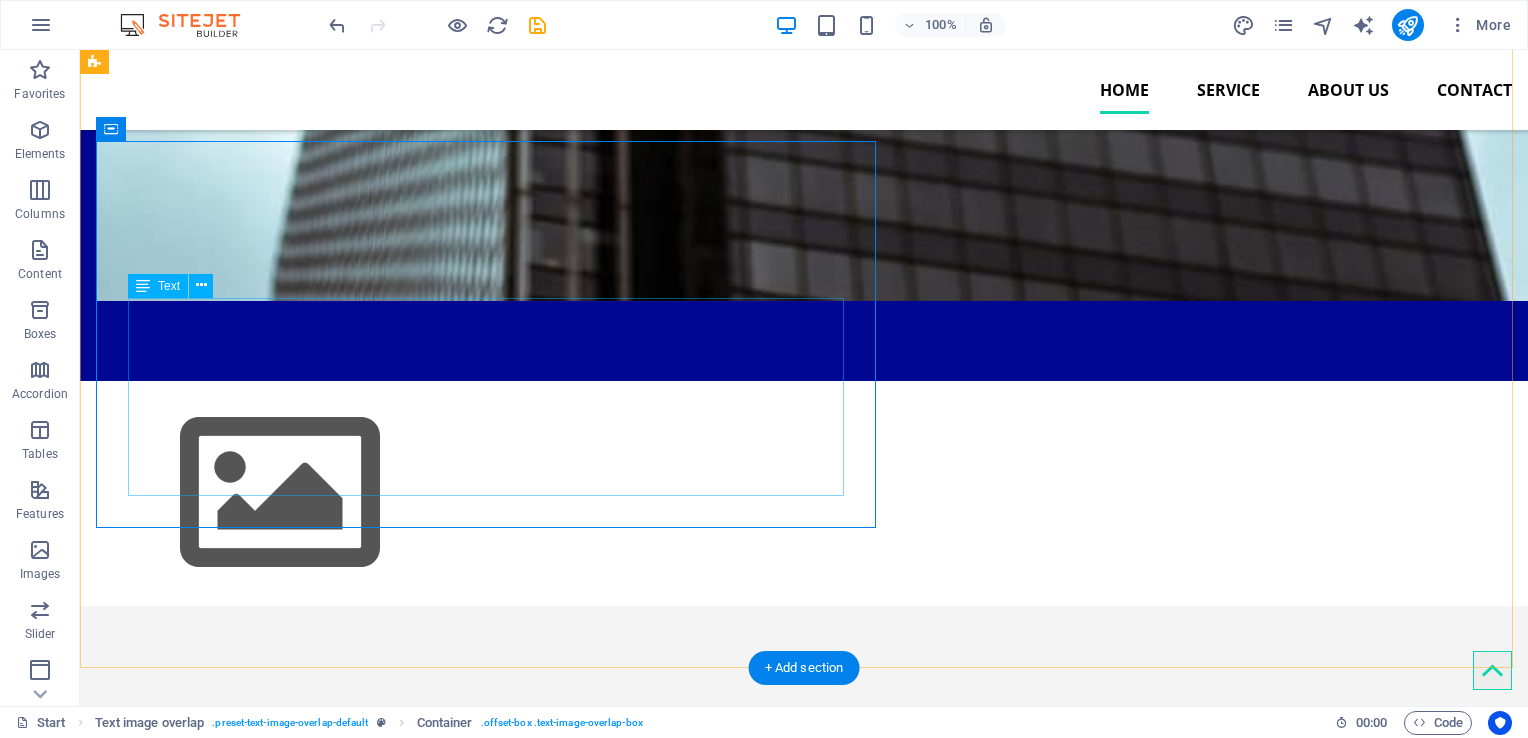 click on "Lorem ipsum dolor sit amet, consectetuer adipiscing elit. Aenean commodo ligula eget dolor. Lorem ipsum dolor sit amet, consectetuer adipiscing elit leget dolor. Lorem ipsum dolor sit amet, consectetuer adipiscing elit. Aenean commodo ligula eget dolor." at bounding box center (844, 1888) 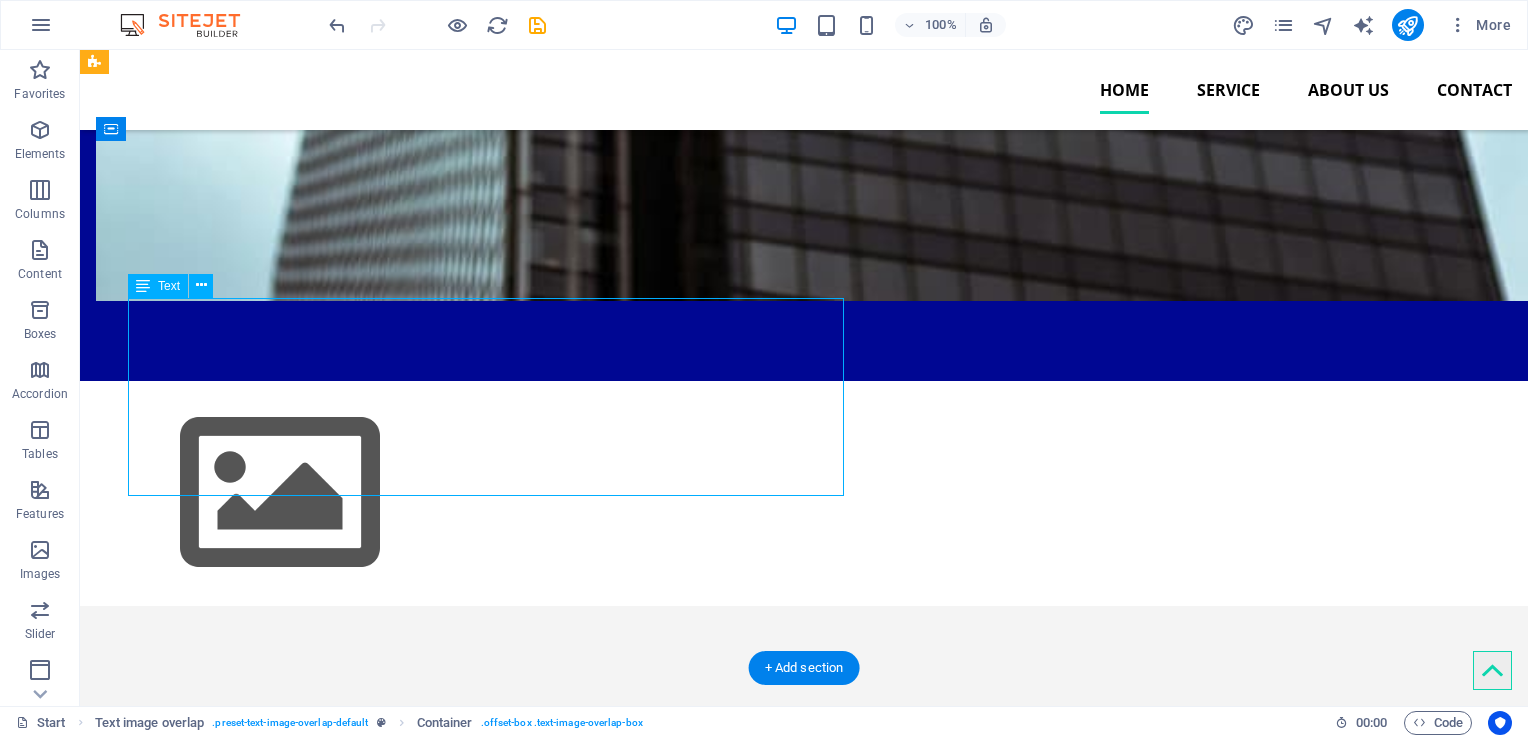 click on "Lorem ipsum dolor sit amet, consectetuer adipiscing elit. Aenean commodo ligula eget dolor. Lorem ipsum dolor sit amet, consectetuer adipiscing elit leget dolor. Lorem ipsum dolor sit amet, consectetuer adipiscing elit. Aenean commodo ligula eget dolor." at bounding box center (844, 1888) 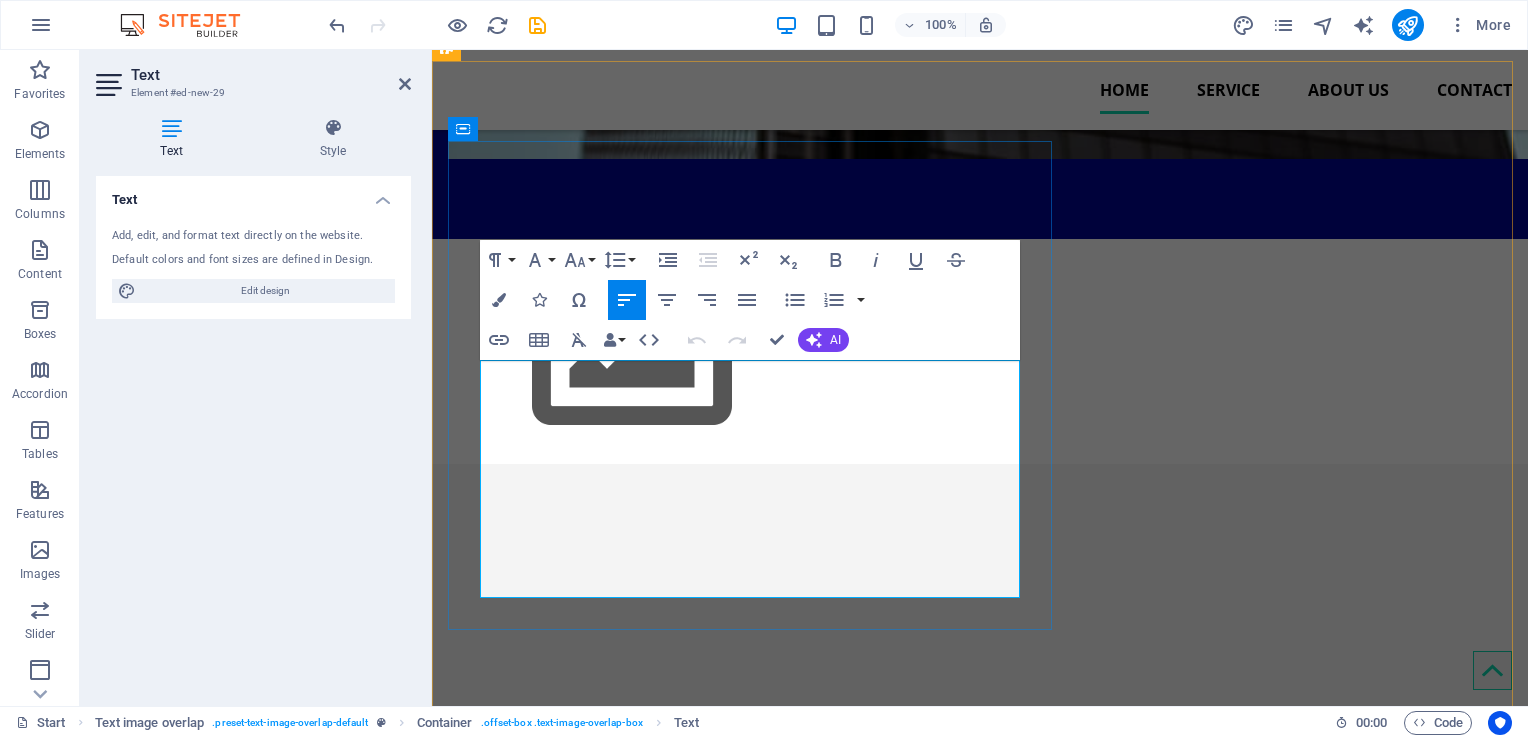 click on "Lorem ipsum dolor sit amet, consectetuer adipiscing elit. Aenean commodo ligula eget dolor. Lorem ipsum dolor sit amet, consectetuer adipiscing elit leget dolor. Lorem ipsum dolor sit amet, consectetuer adipiscing elit. Aenean commodo ligula eget dolor." at bounding box center [1020, 1746] 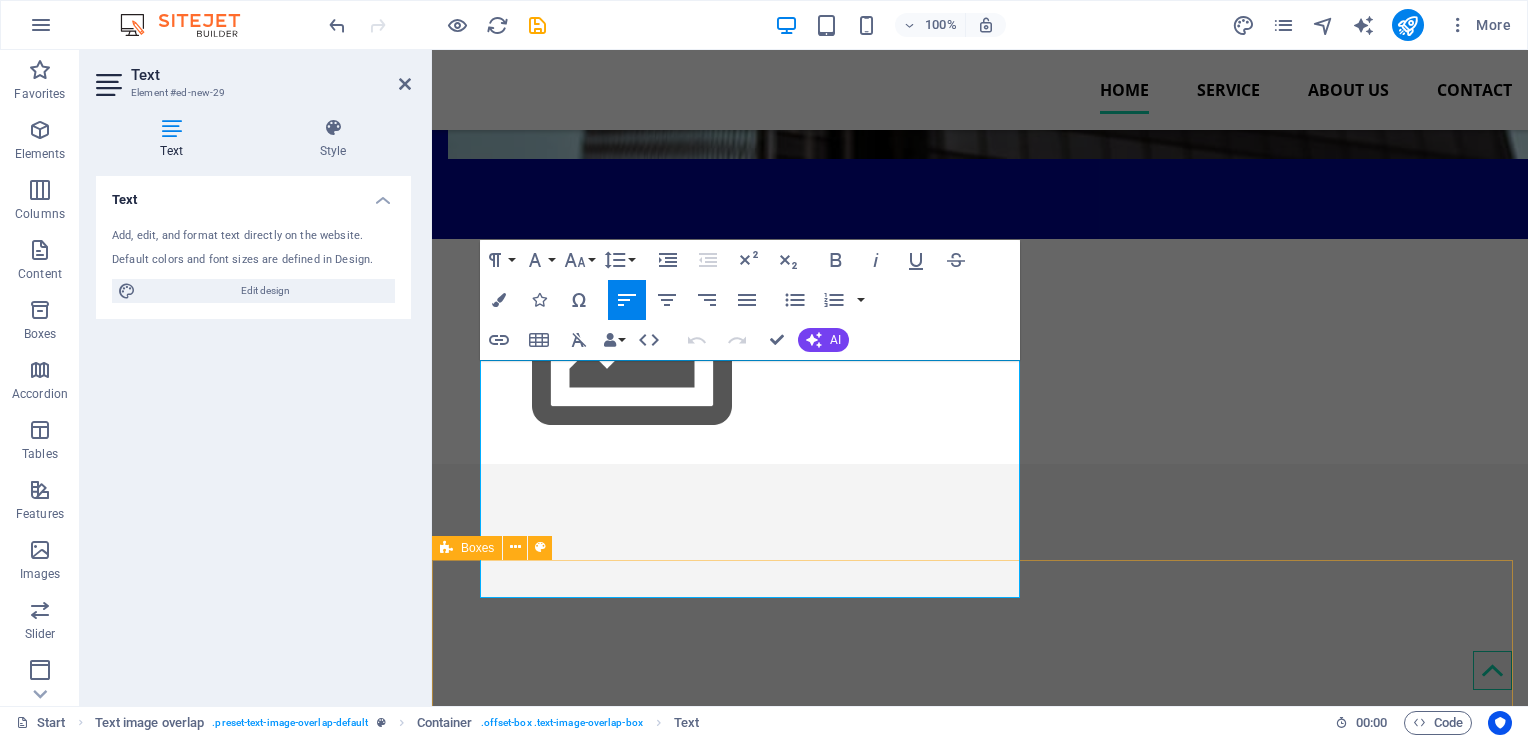 drag, startPoint x: 481, startPoint y: 378, endPoint x: 819, endPoint y: 575, distance: 391.21988 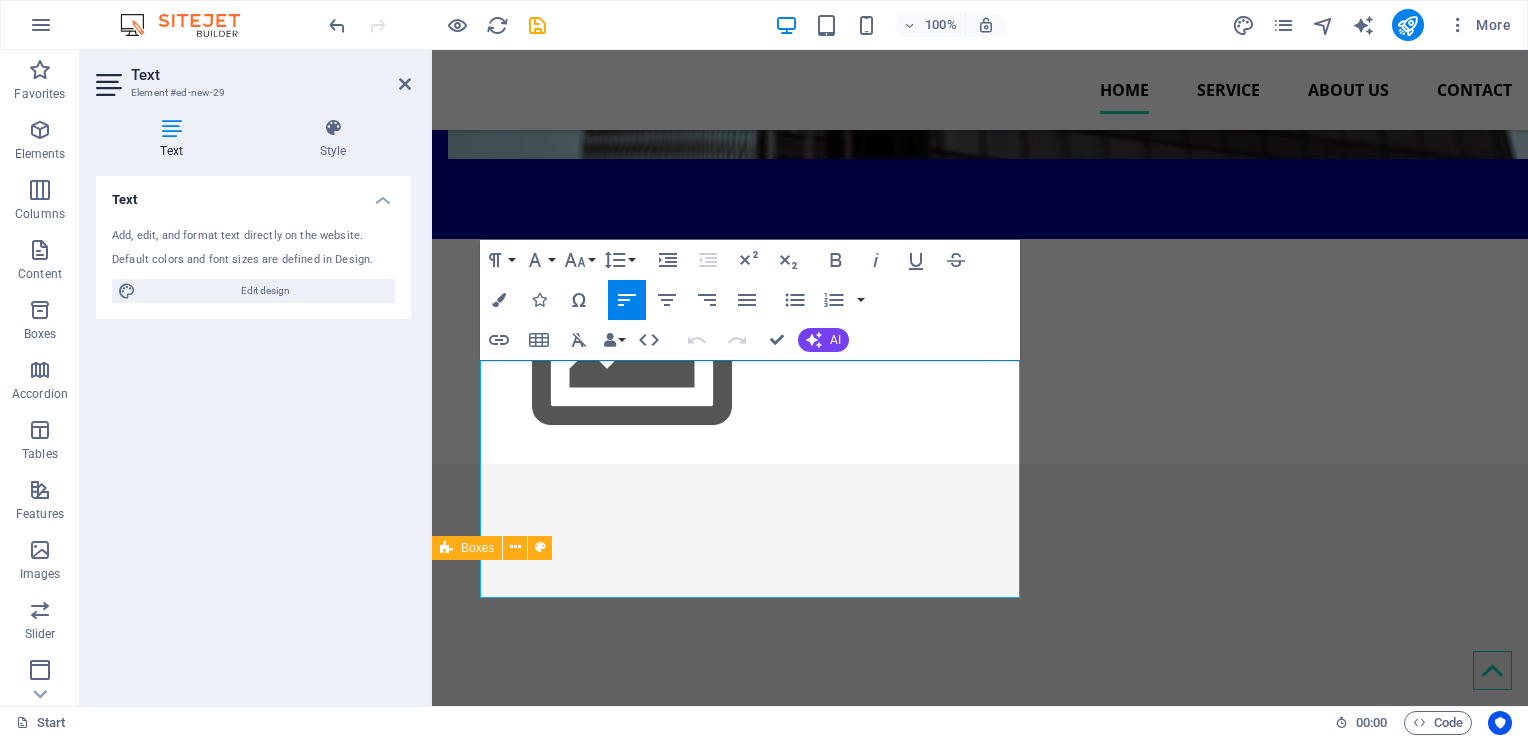 type 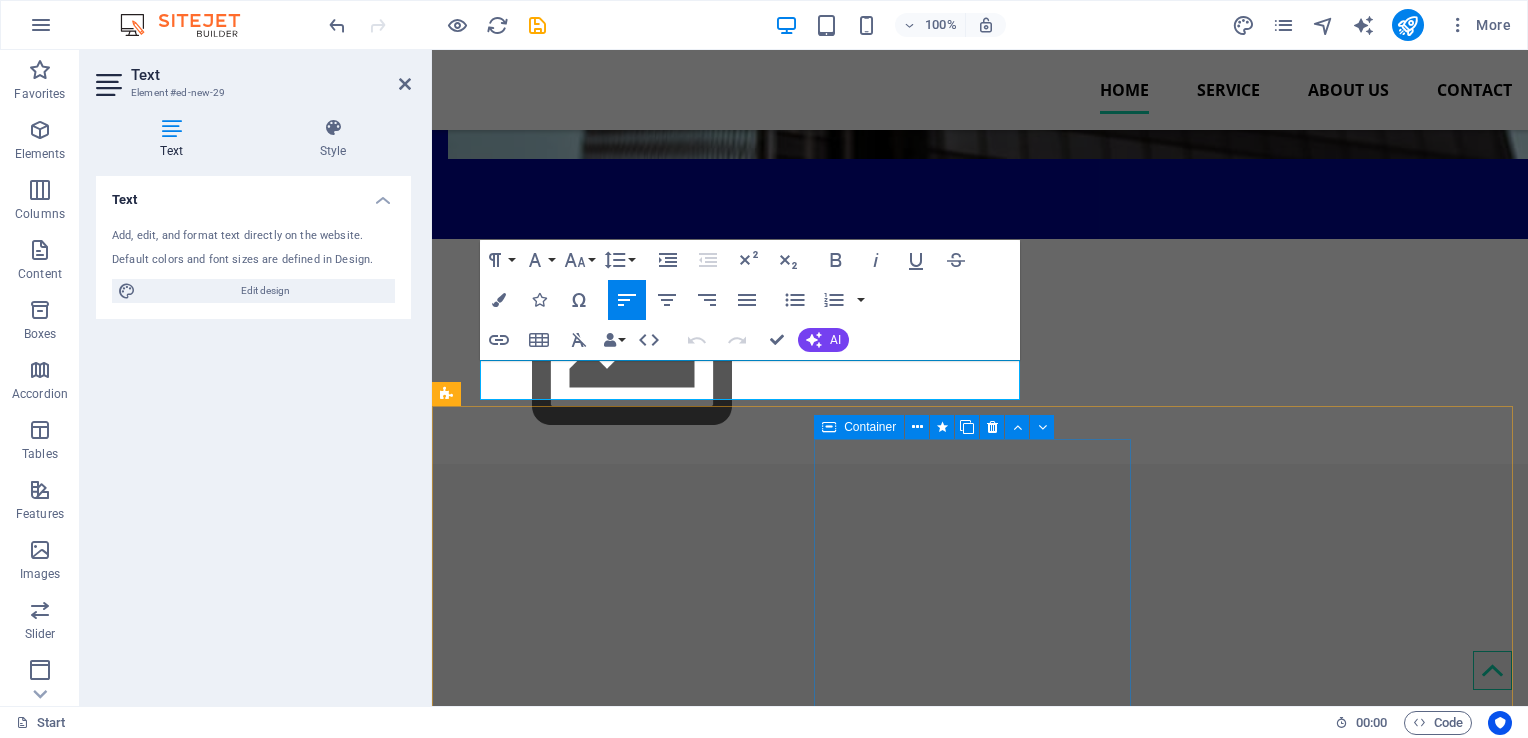 scroll, scrollTop: 2297, scrollLeft: 0, axis: vertical 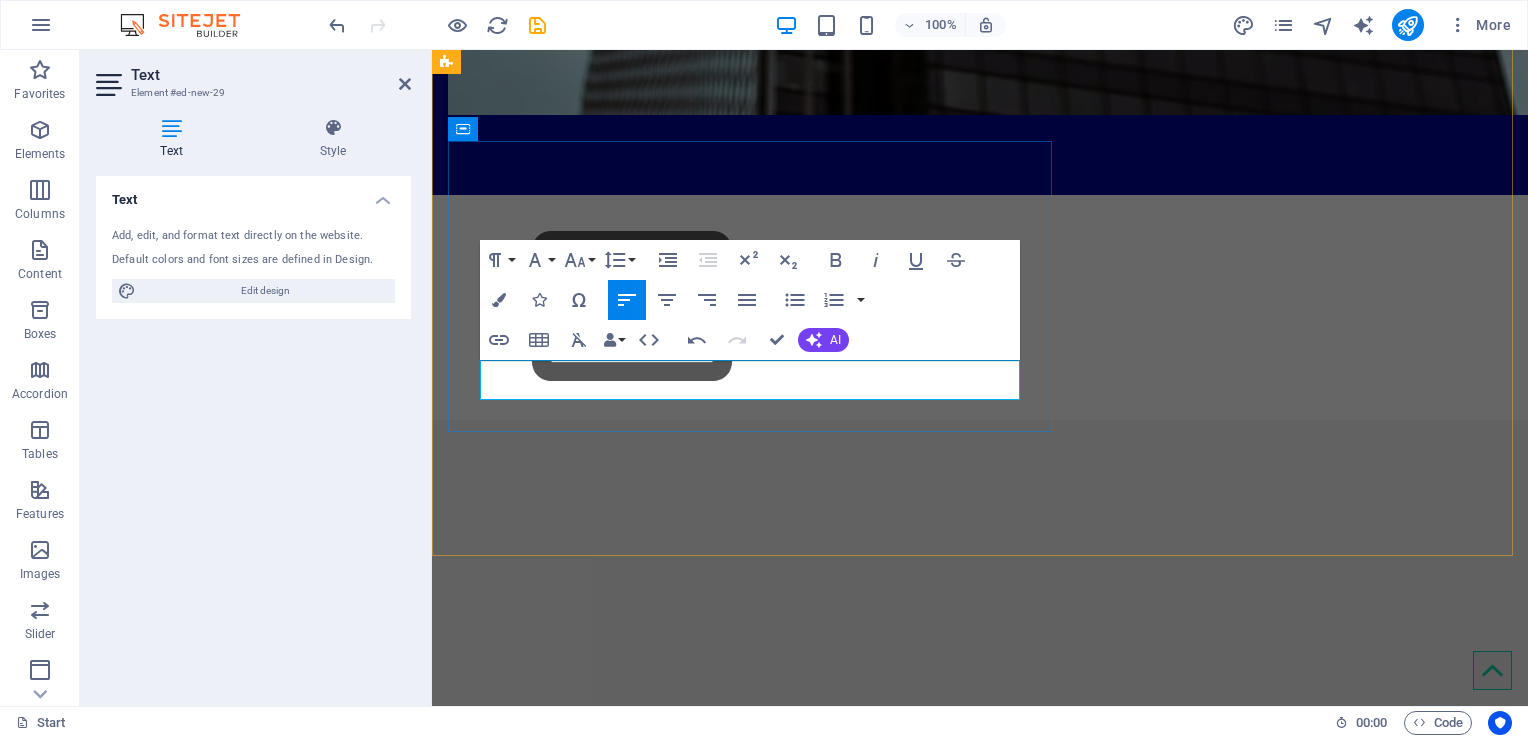 click on "RFSS has a affordable" at bounding box center (1020, 1663) 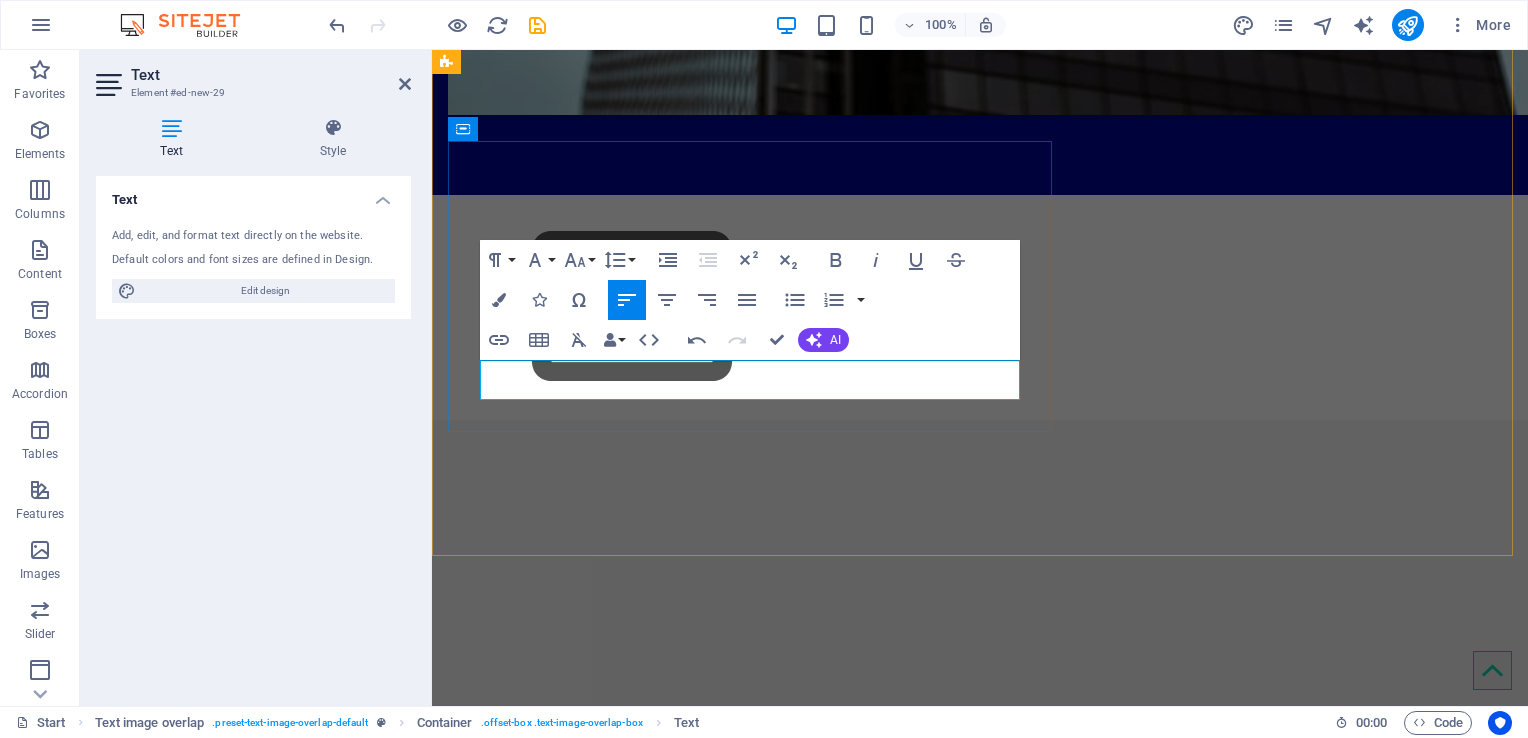 click on "RFSS has an  affordable" at bounding box center (1020, 1663) 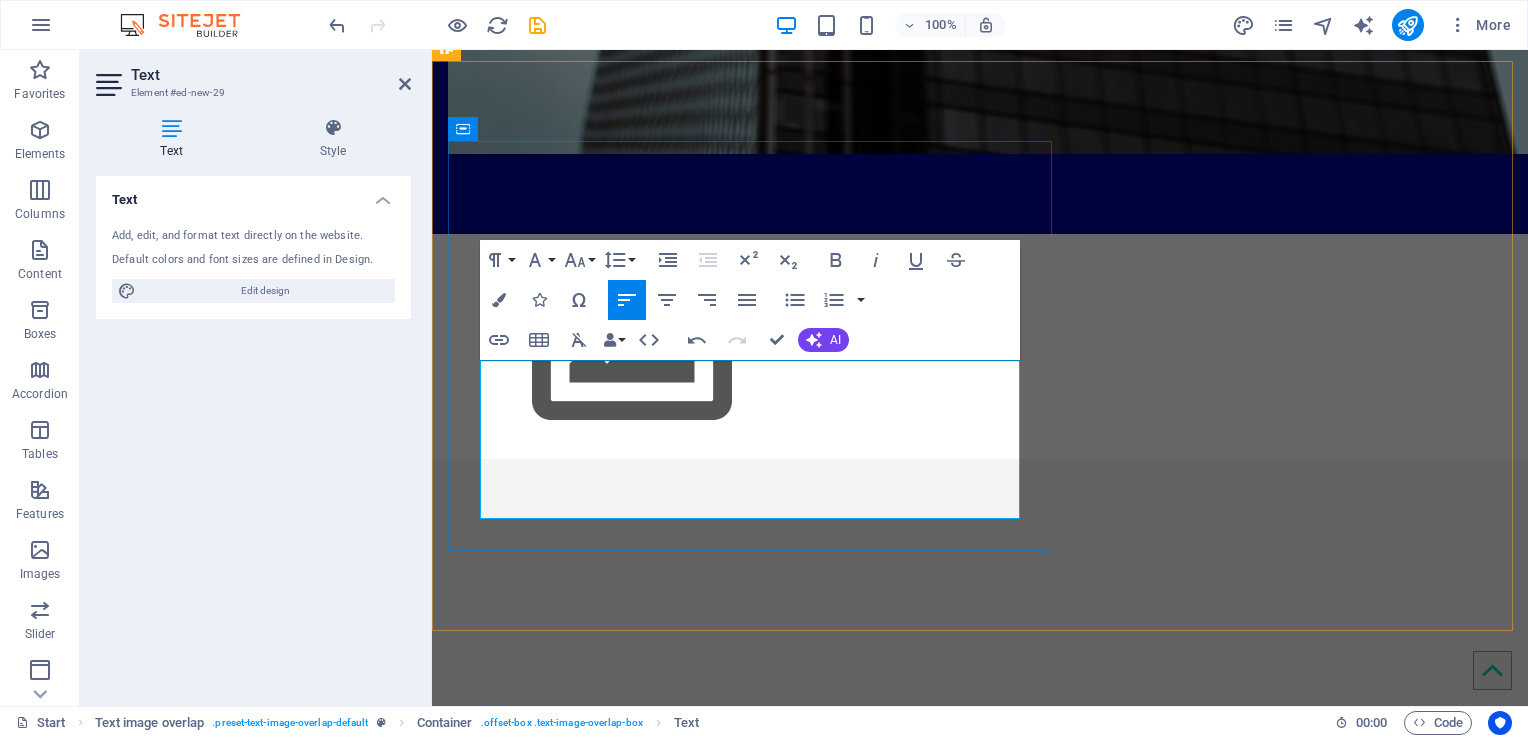 scroll, scrollTop: 2253, scrollLeft: 0, axis: vertical 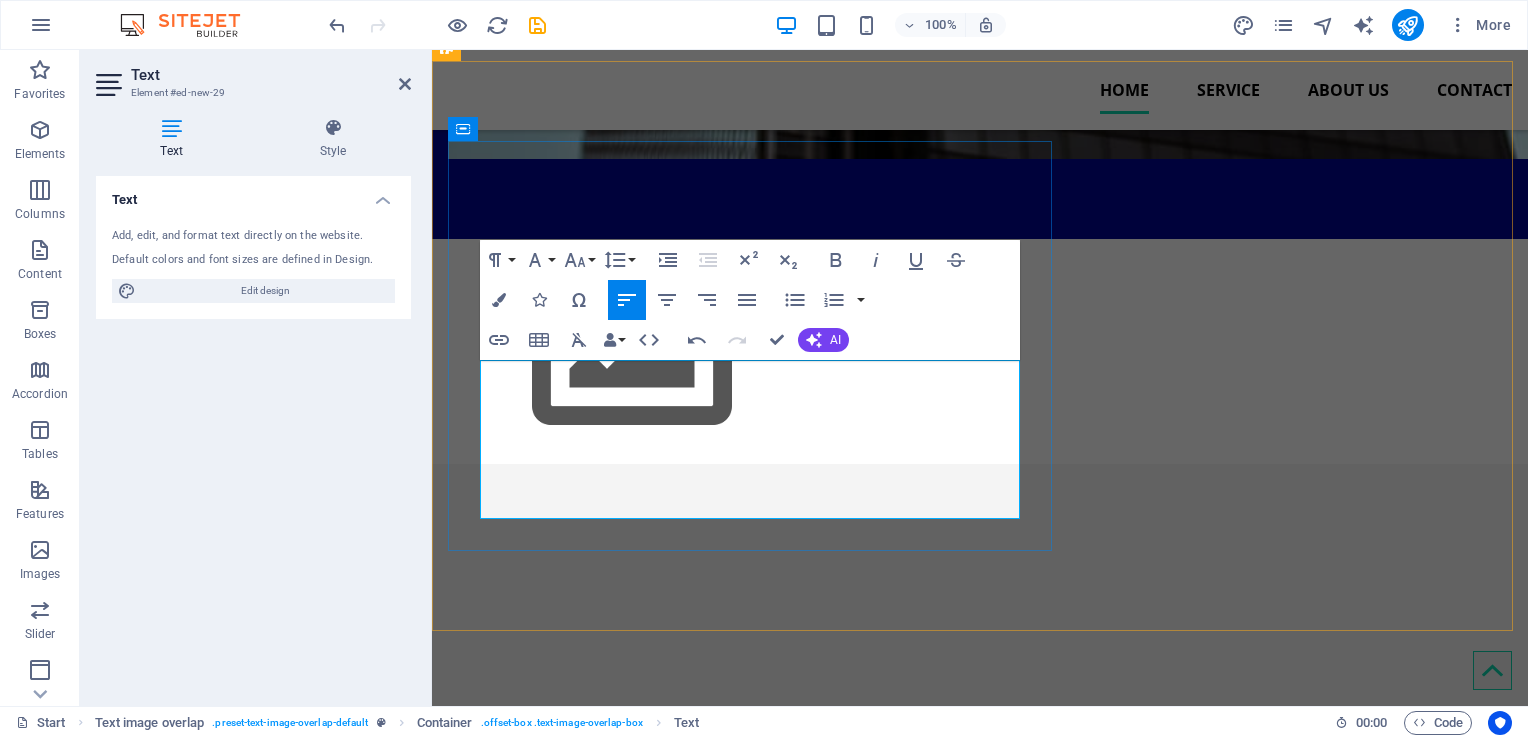 click on "RFSS has an affordable remote solution to keep your projects protected and monitored remotely 24/7 starting at a base $[PRICE]/month for [NUMBER] HD Cameras" at bounding box center [1020, 1726] 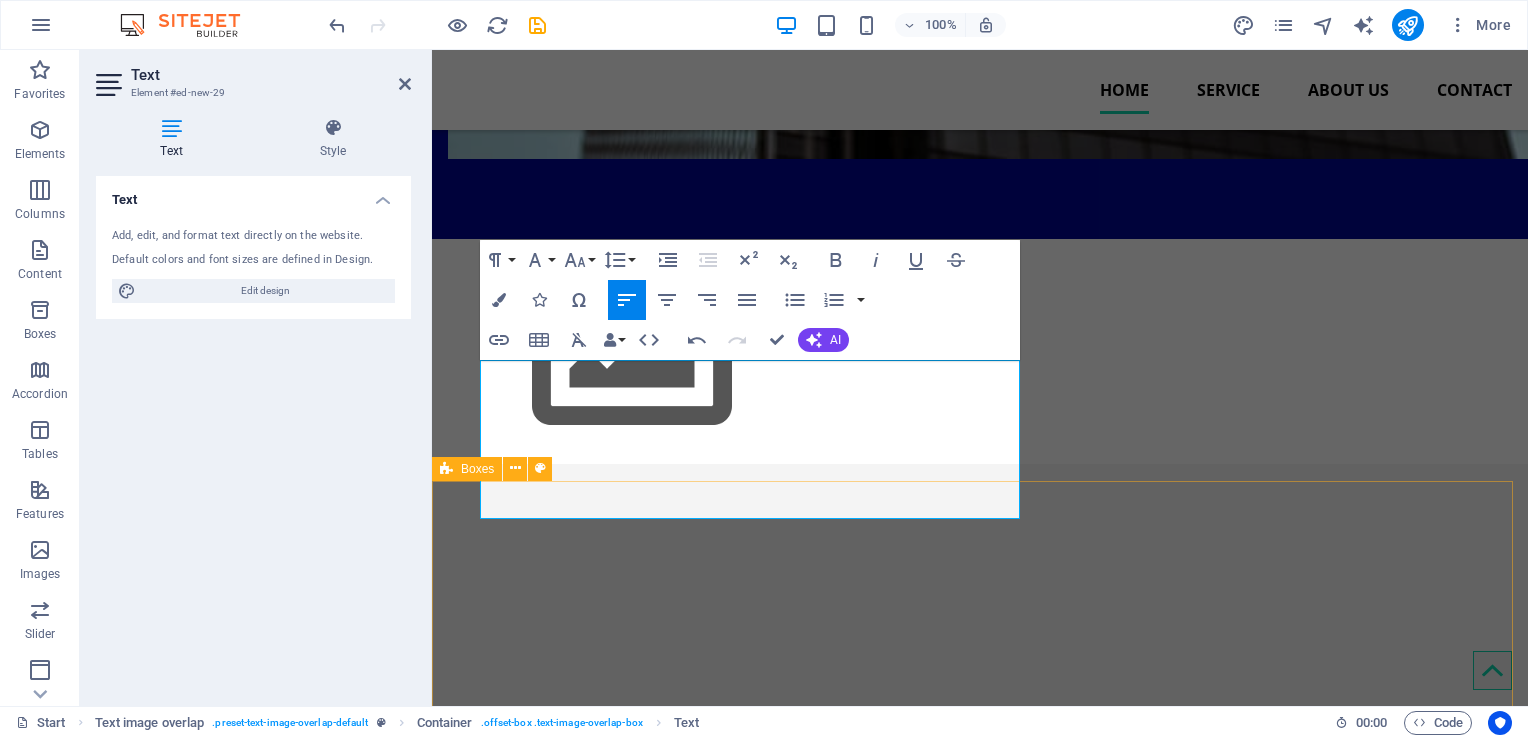drag, startPoint x: 637, startPoint y: 462, endPoint x: 703, endPoint y: 494, distance: 73.34848 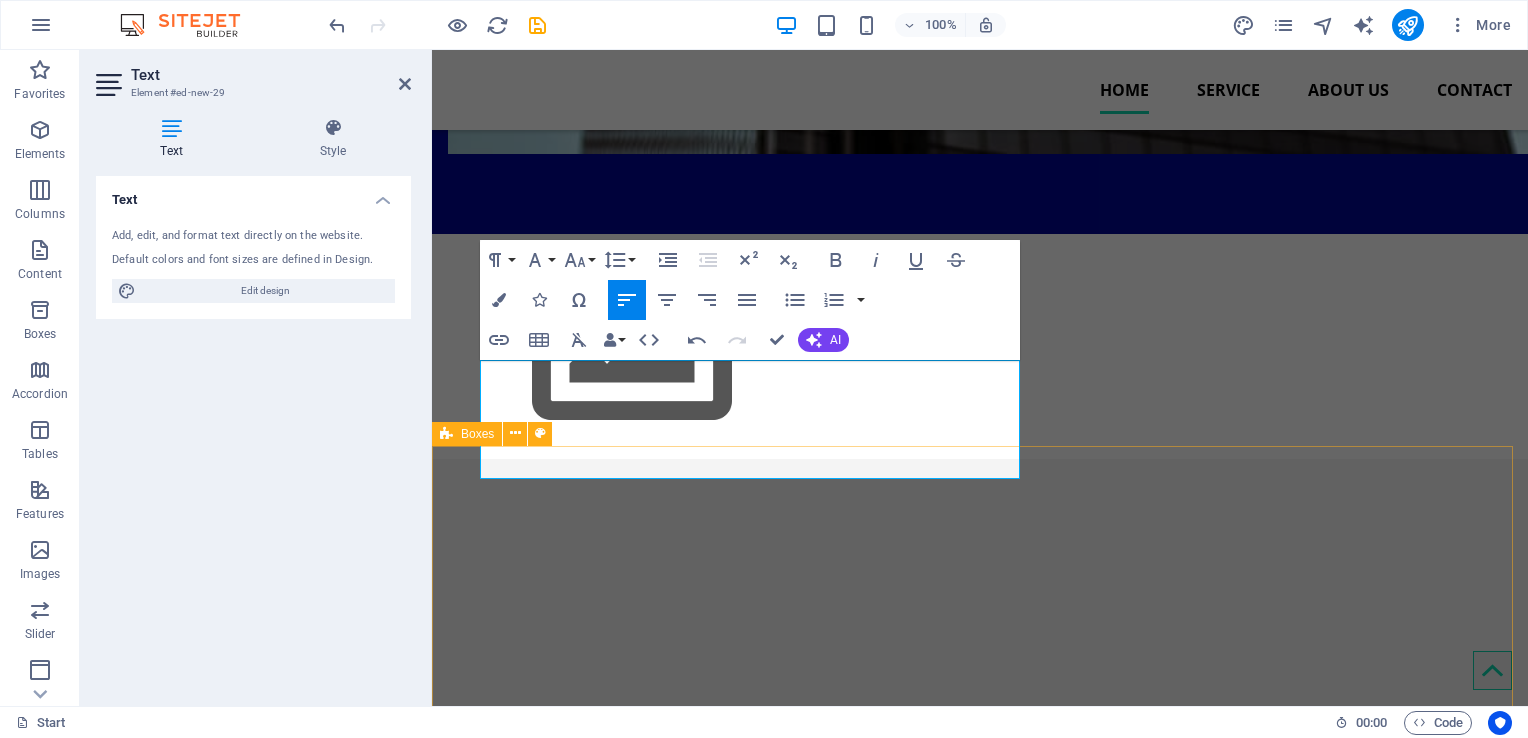 scroll, scrollTop: 2253, scrollLeft: 0, axis: vertical 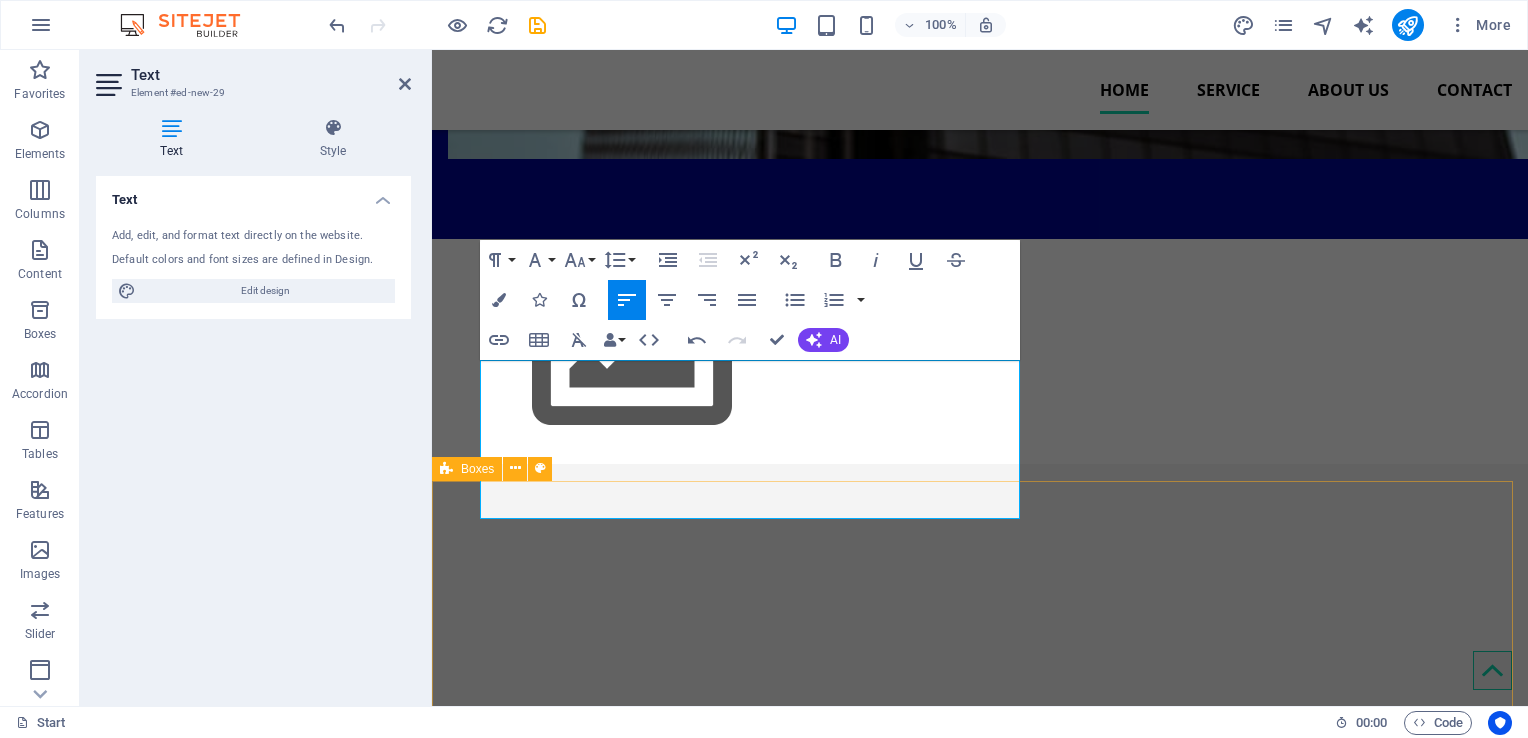 click on "Contract Review Life Safety experts here to ensure your project results meets your expectations. Code Compliance Review proposals from contractors and consult on life safety requirement for your building. Security Audit Inspect existing equipment and systems to ensure building security, advise on changes and repairs needed based on your needs and industry standards" at bounding box center [980, 3137] 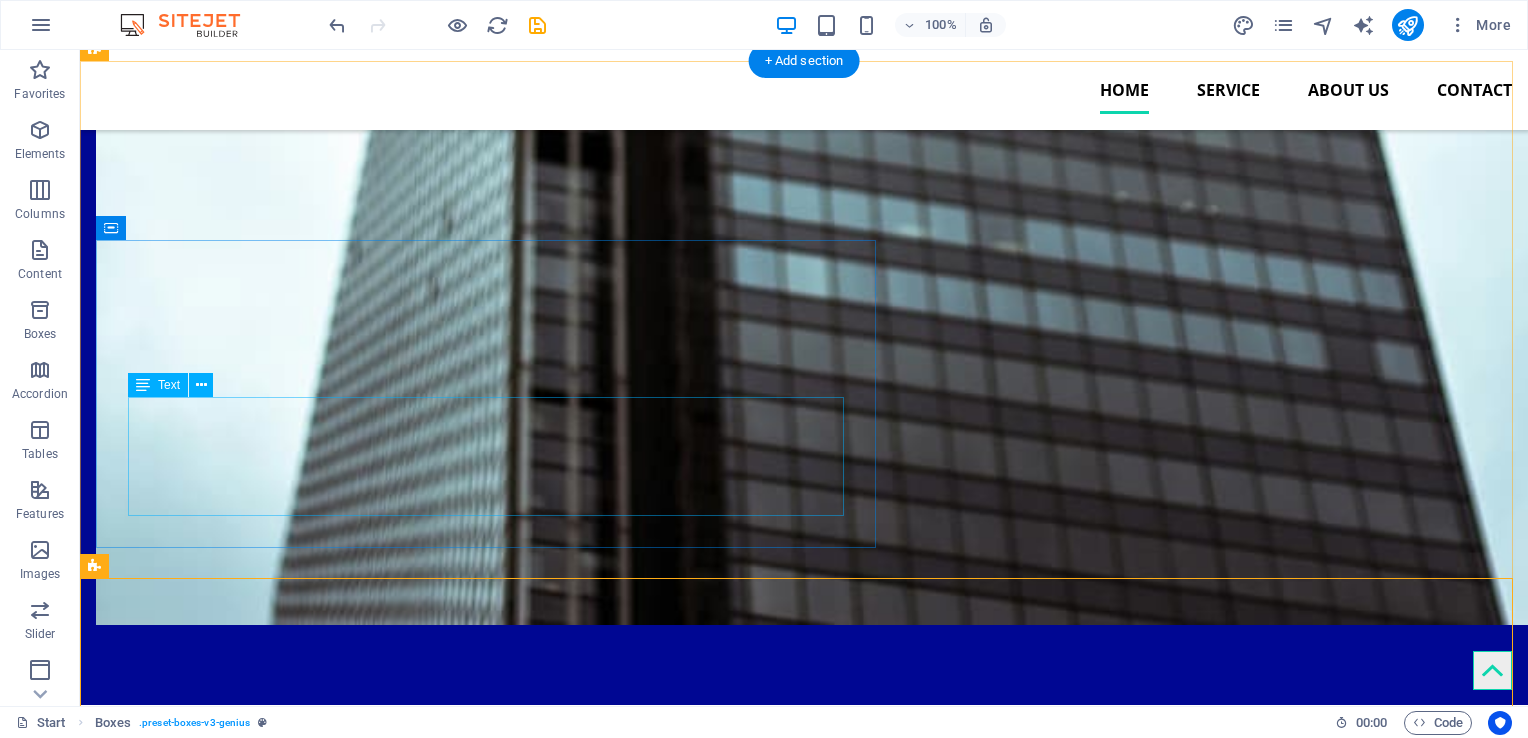 scroll, scrollTop: 2517, scrollLeft: 0, axis: vertical 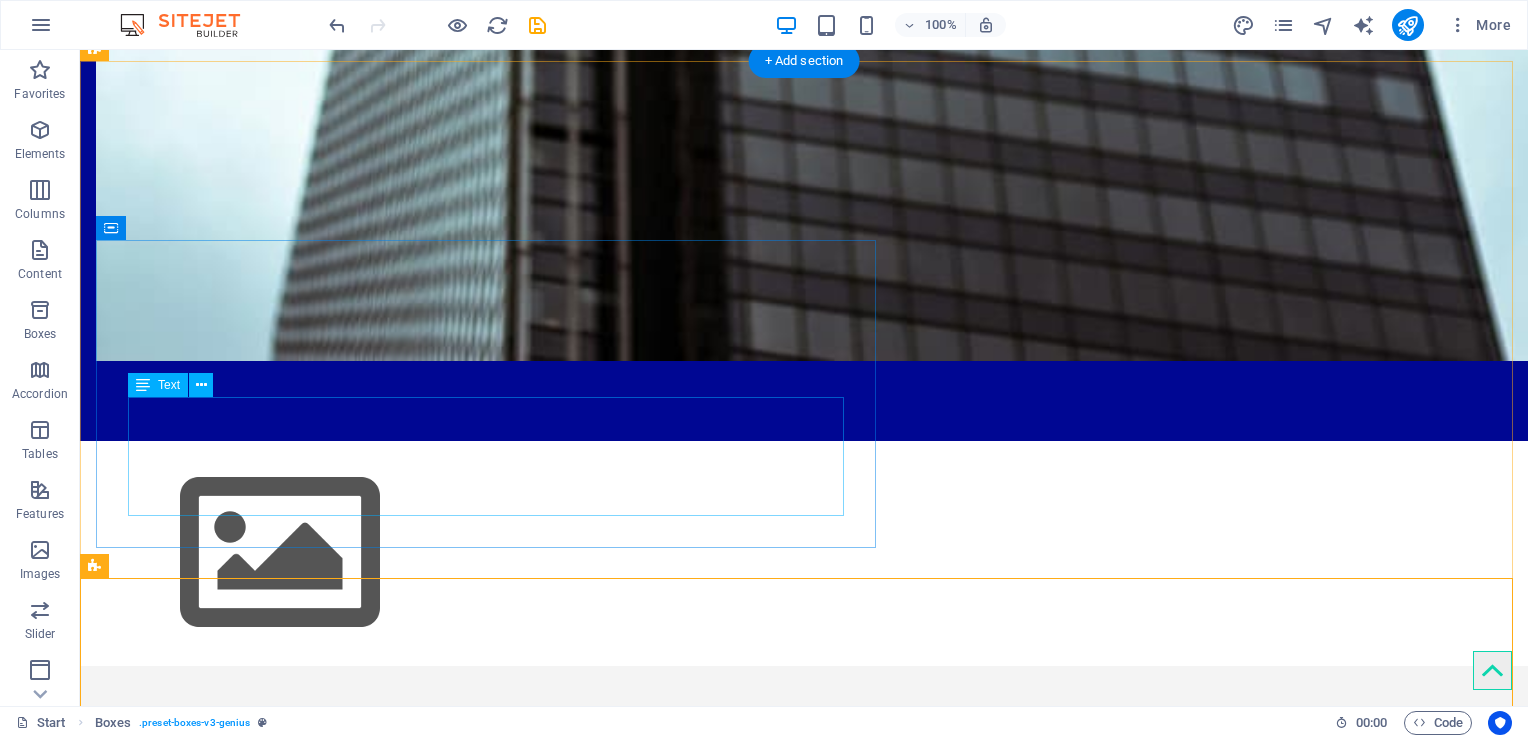 click on "RFSS has an affordable remote solution to keep your projects protected and monitored remotely 24/7 to help deter crime as well as reduce site monitoring cost" at bounding box center (844, 1928) 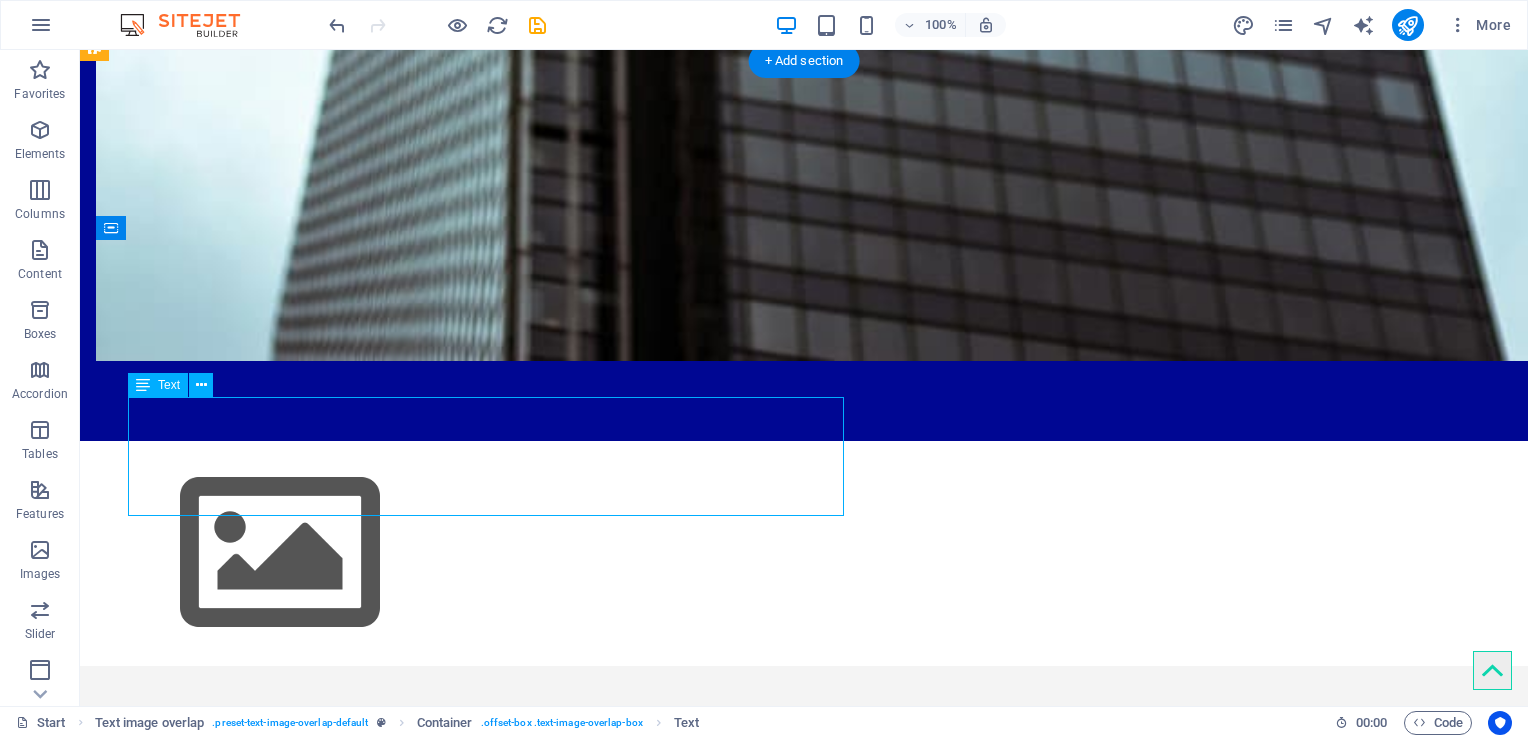 click on "RFSS has an affordable remote solution to keep your projects protected and monitored remotely 24/7 to help deter crime as well as reduce site monitoring cost" at bounding box center (844, 1928) 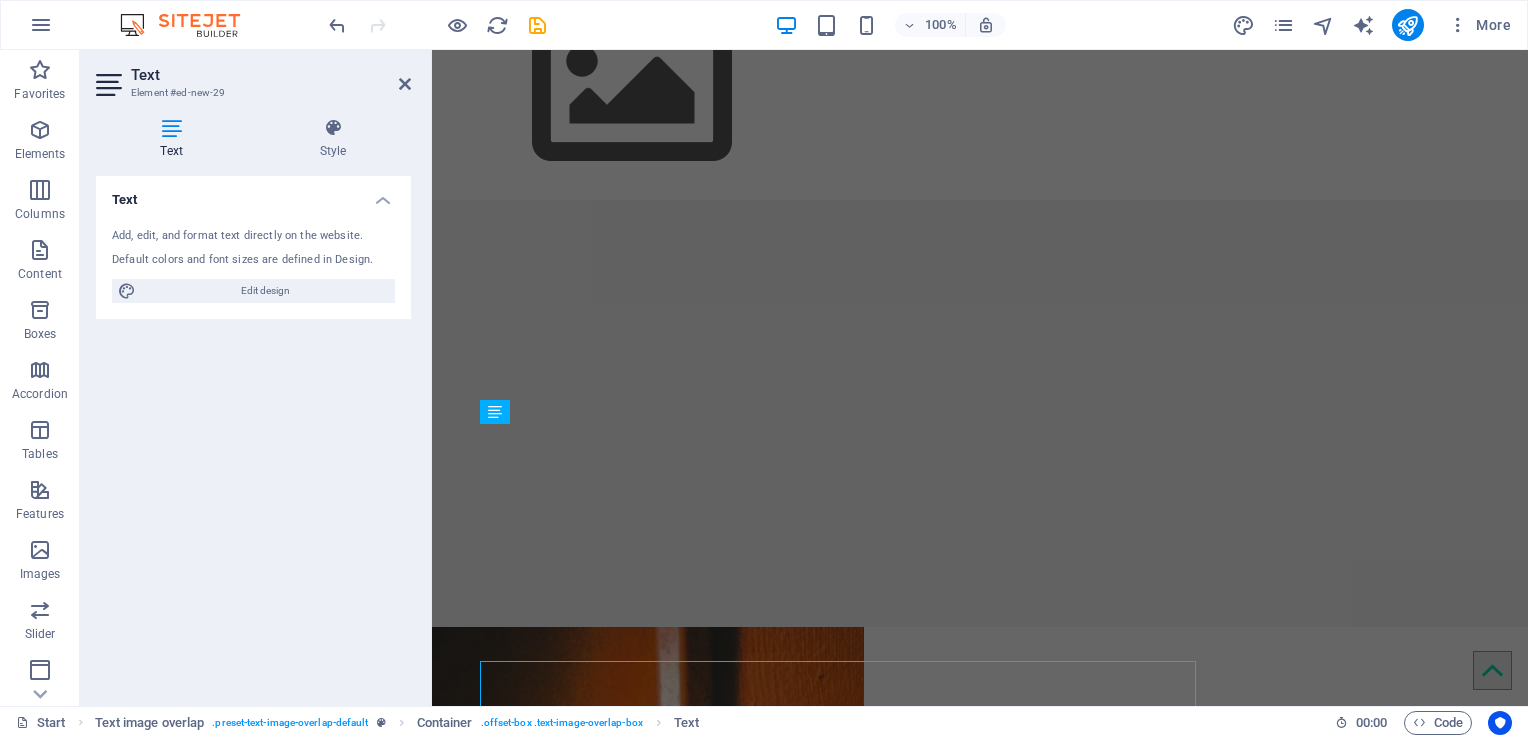 scroll, scrollTop: 2253, scrollLeft: 0, axis: vertical 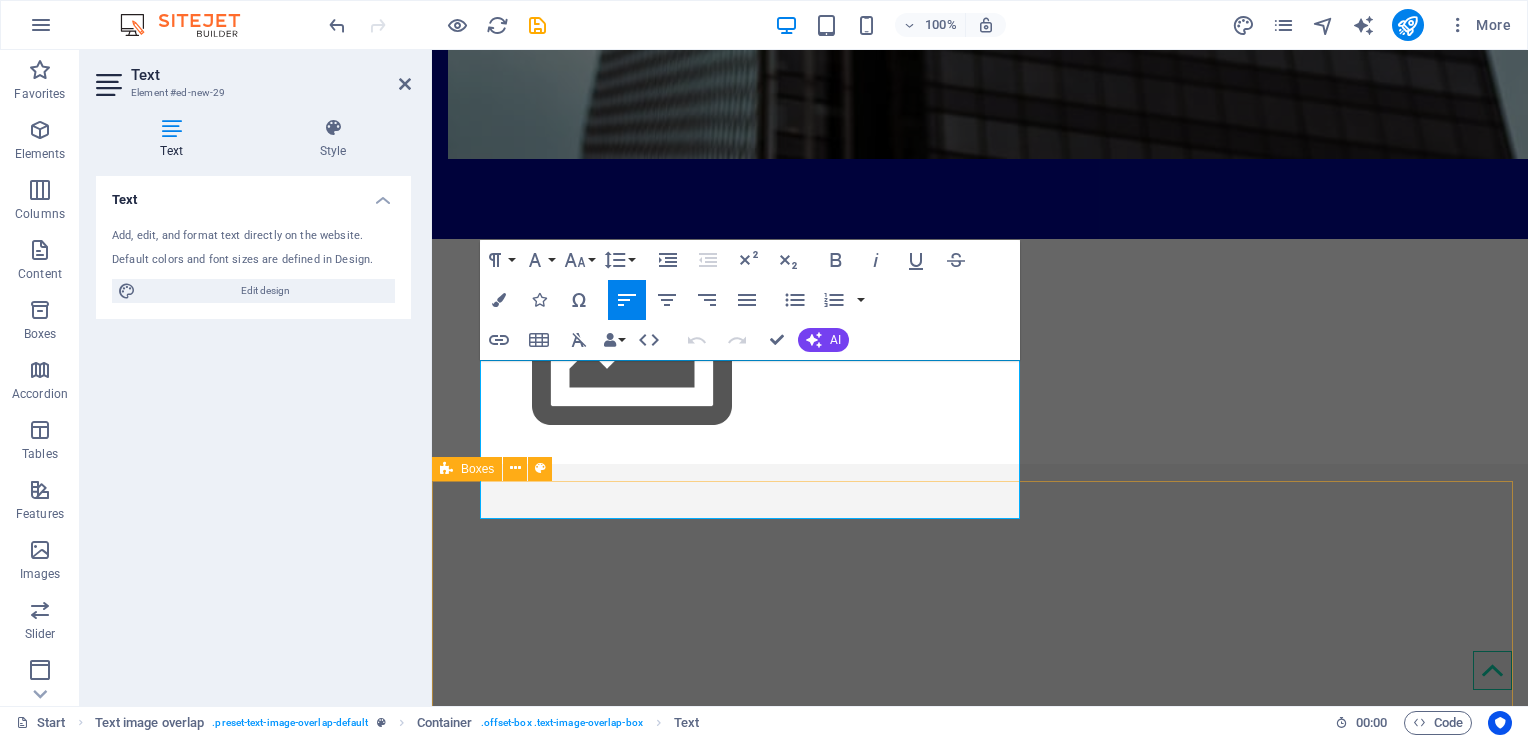 click on "Contract Review Life Safety experts here to ensure your project results meets your expectations. Code Compliance Review proposals from contractors and consult on life safety requirement for your building. Security Audit Inspect existing equipment and systems to ensure building security, advise on changes and repairs needed based on your needs and industry standards" at bounding box center (980, 3137) 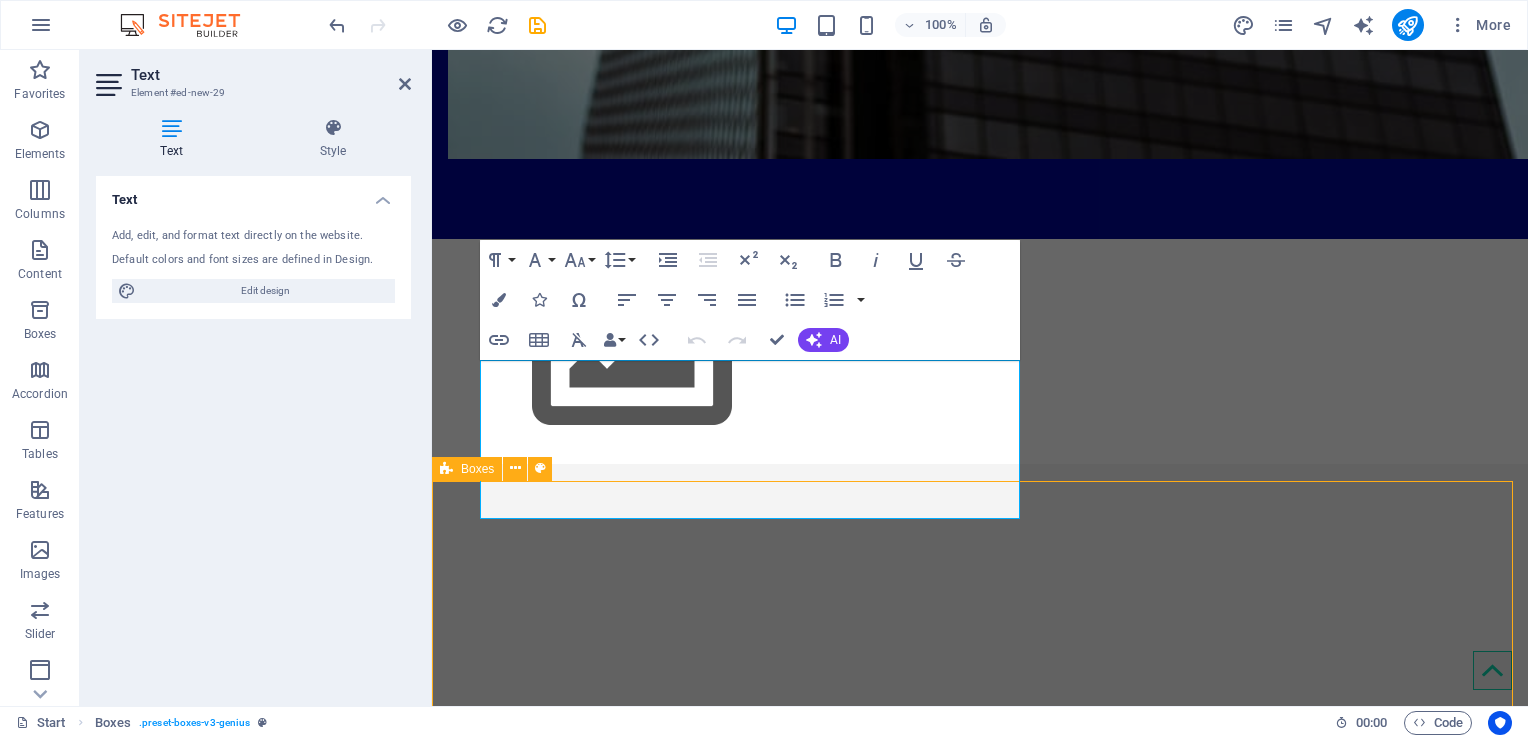 scroll, scrollTop: 2517, scrollLeft: 0, axis: vertical 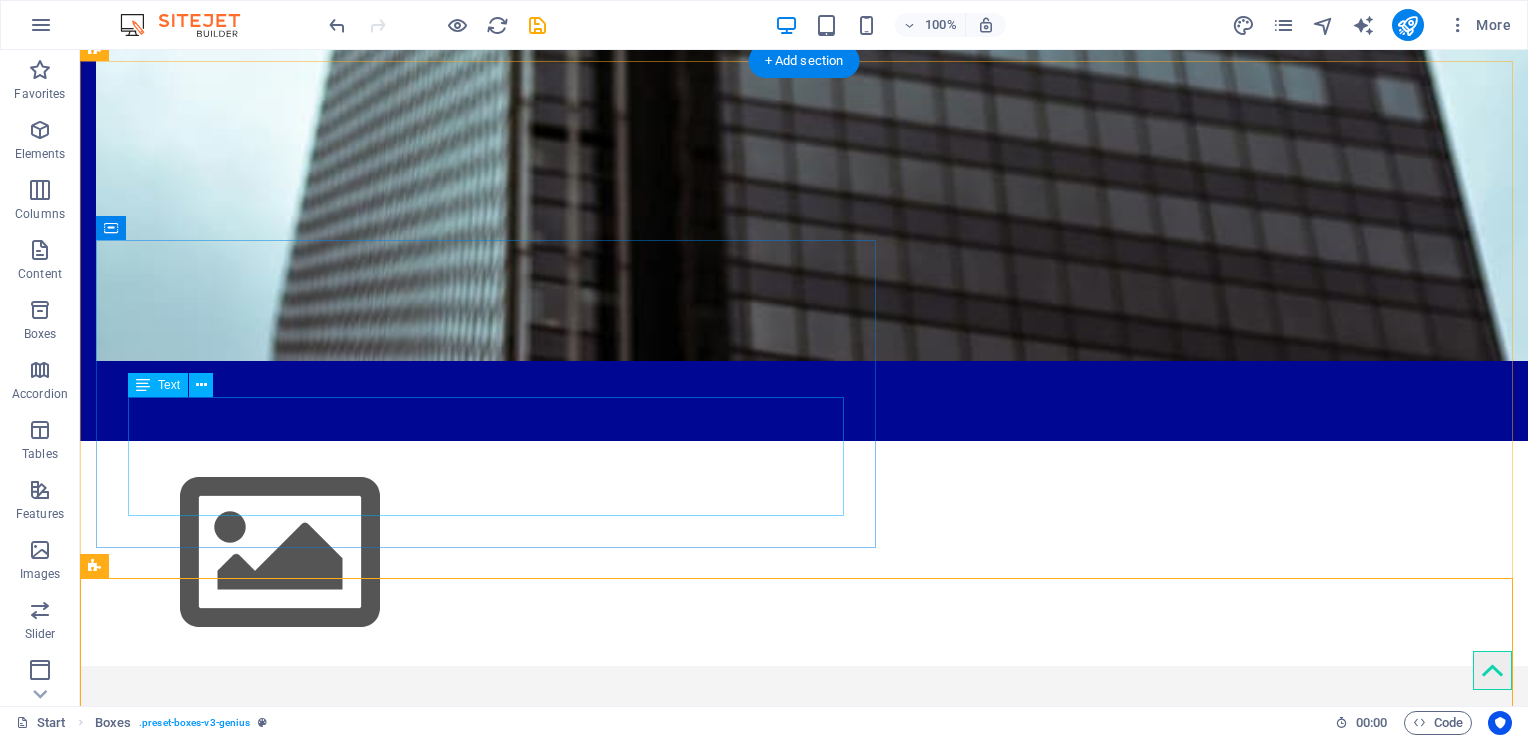 click on "RFSS has an affordable remote solution to keep your projects protected and monitored remotely 24/7 to help deter crime as well as reduce site monitoring cost" at bounding box center [844, 1928] 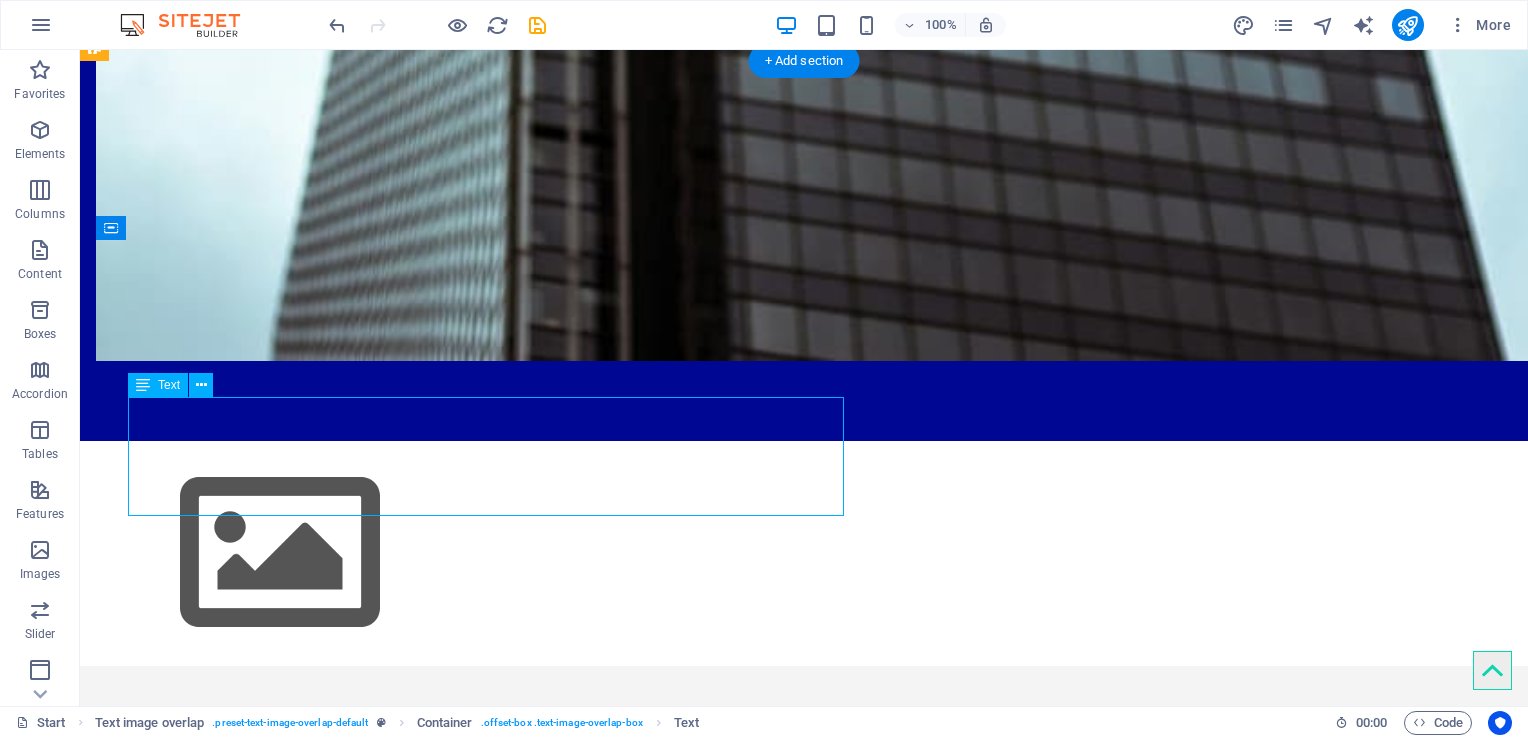 click on "RFSS has an affordable remote solution to keep your projects protected and monitored remotely 24/7 to help deter crime as well as reduce site monitoring cost" at bounding box center [844, 1928] 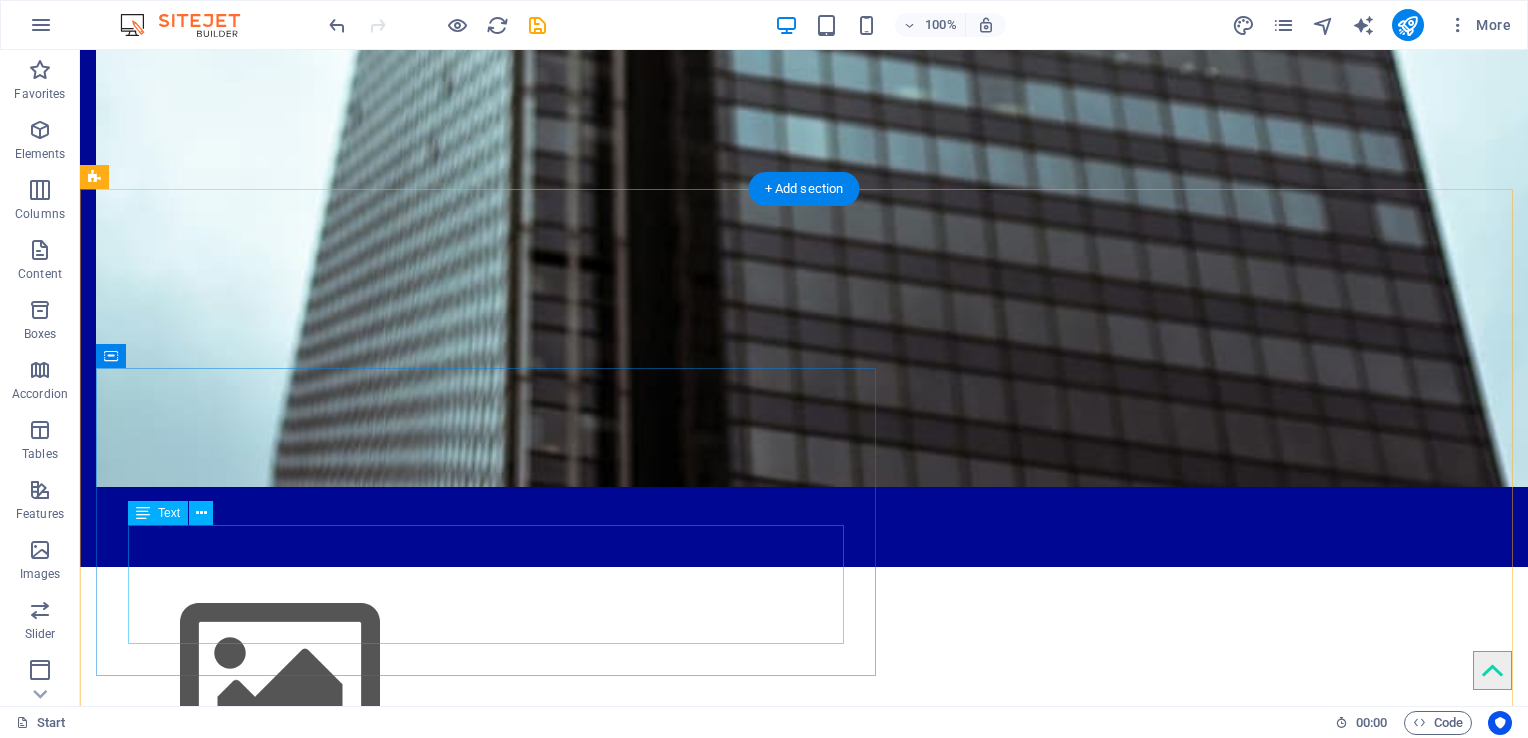 scroll, scrollTop: 2389, scrollLeft: 0, axis: vertical 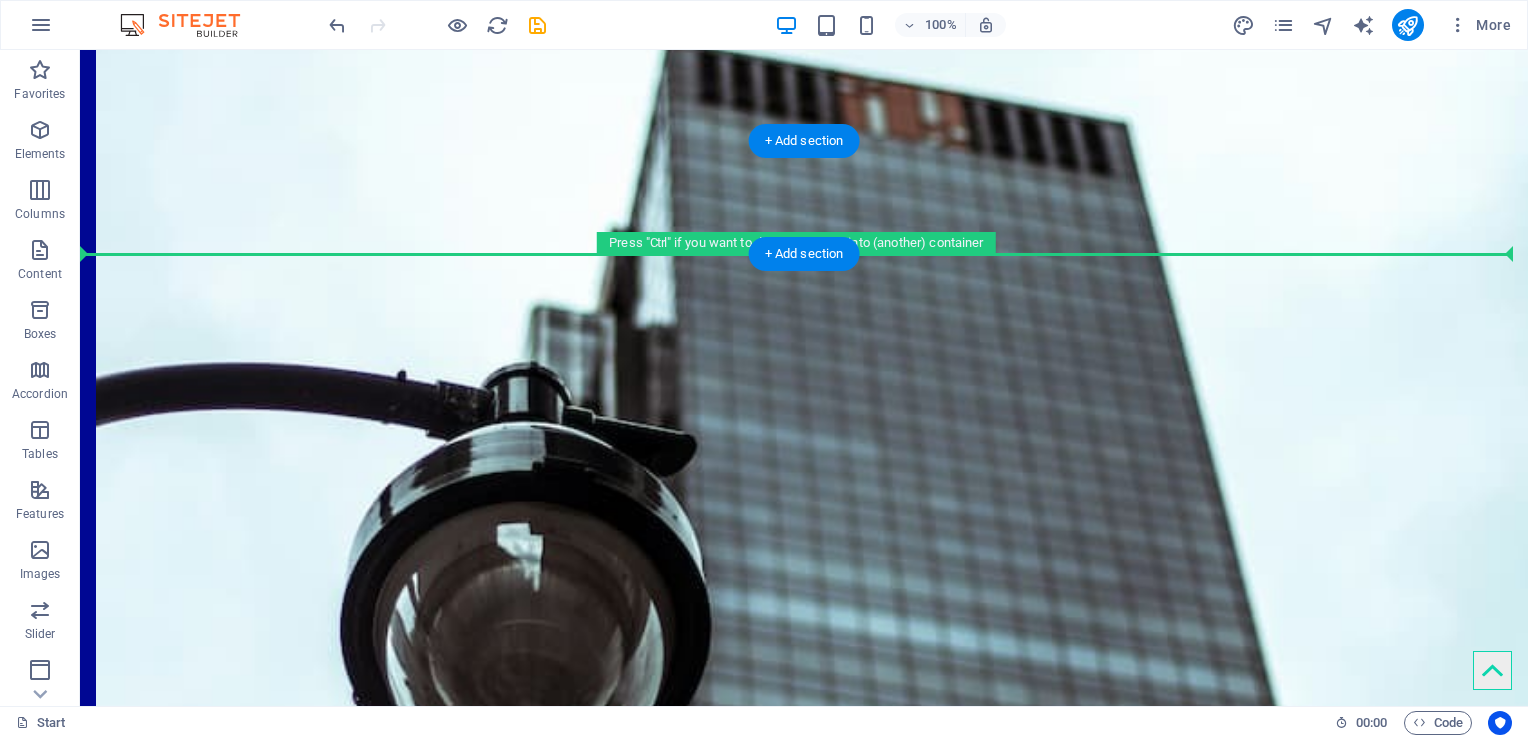 drag, startPoint x: 603, startPoint y: 282, endPoint x: 584, endPoint y: 242, distance: 44.28318 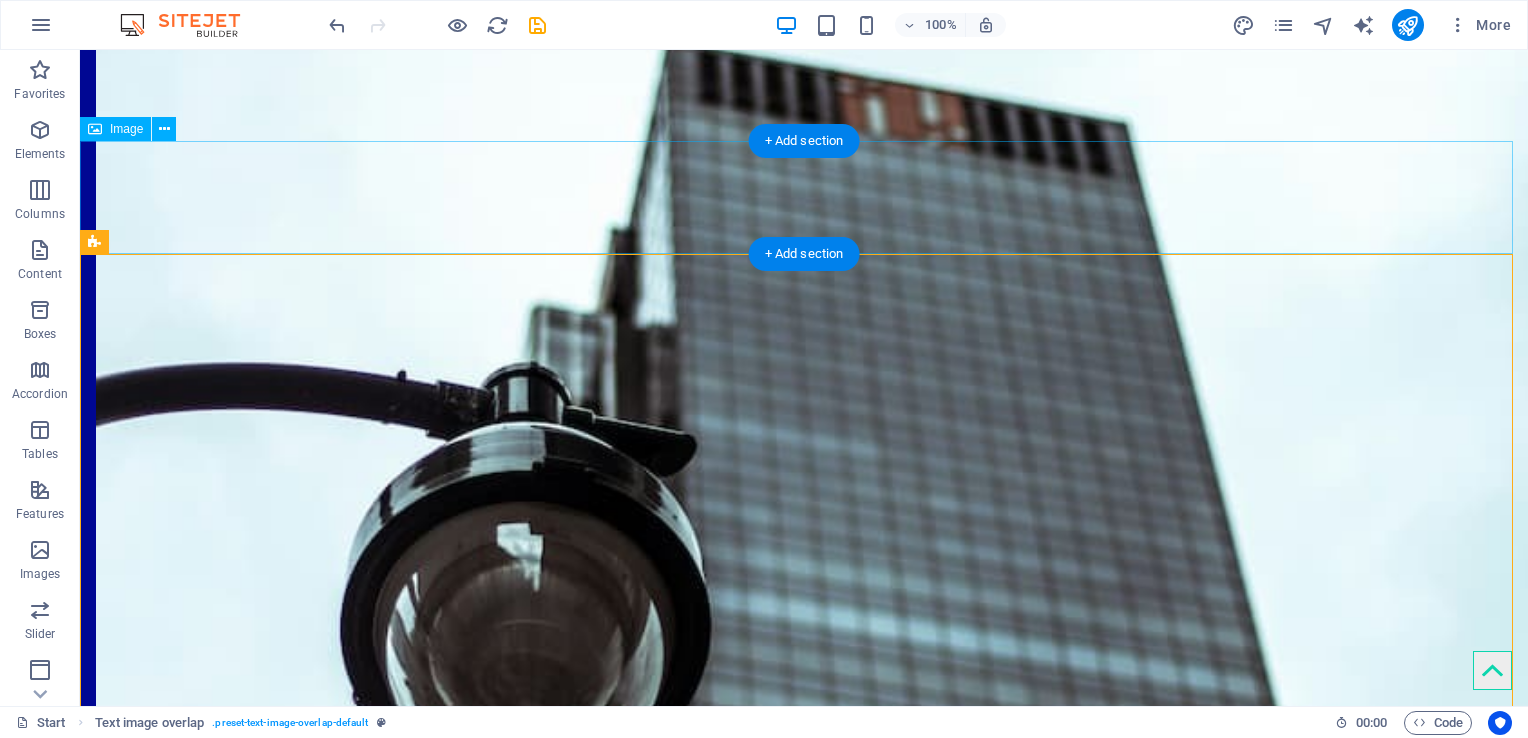click at bounding box center [804, 1794] 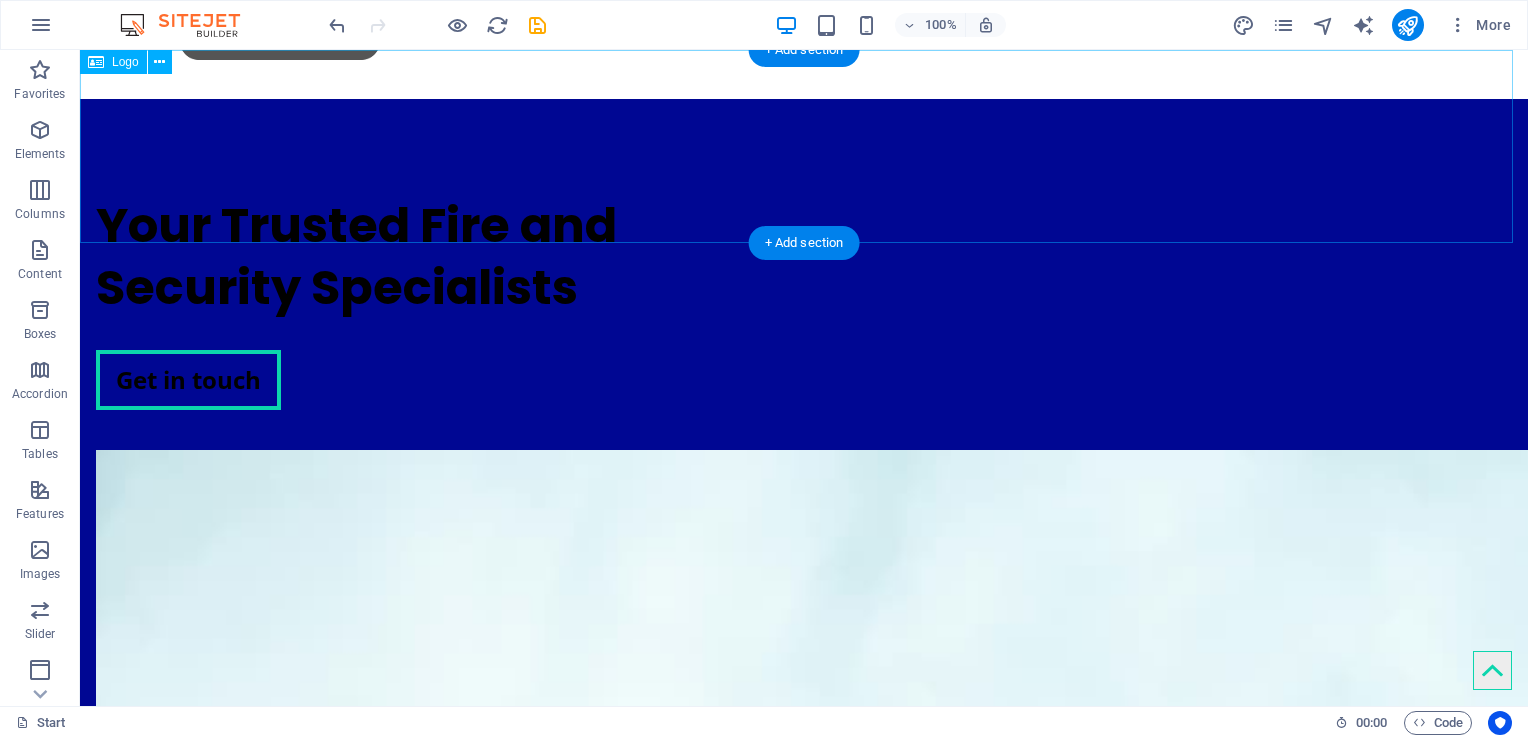 scroll, scrollTop: 0, scrollLeft: 0, axis: both 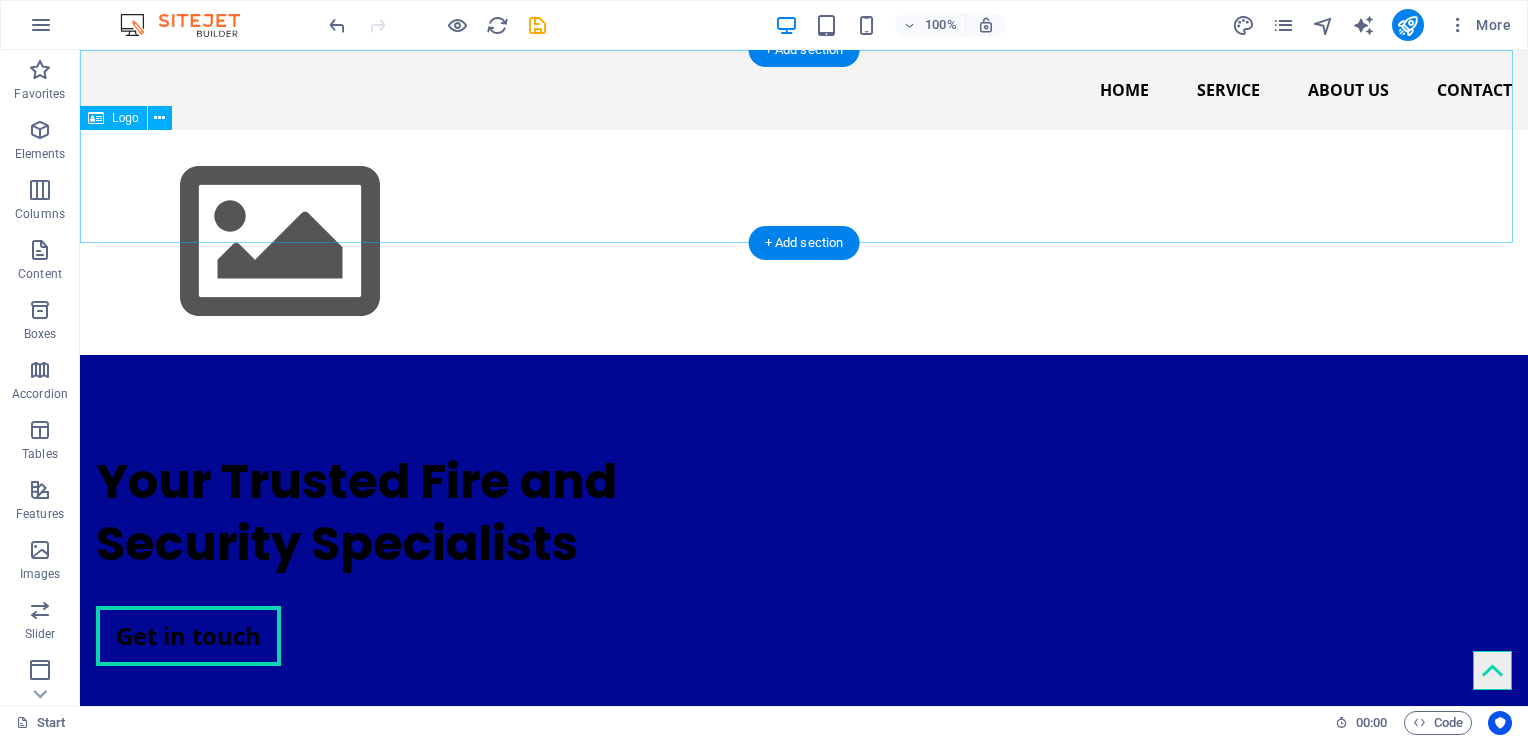 click at bounding box center (804, 242) 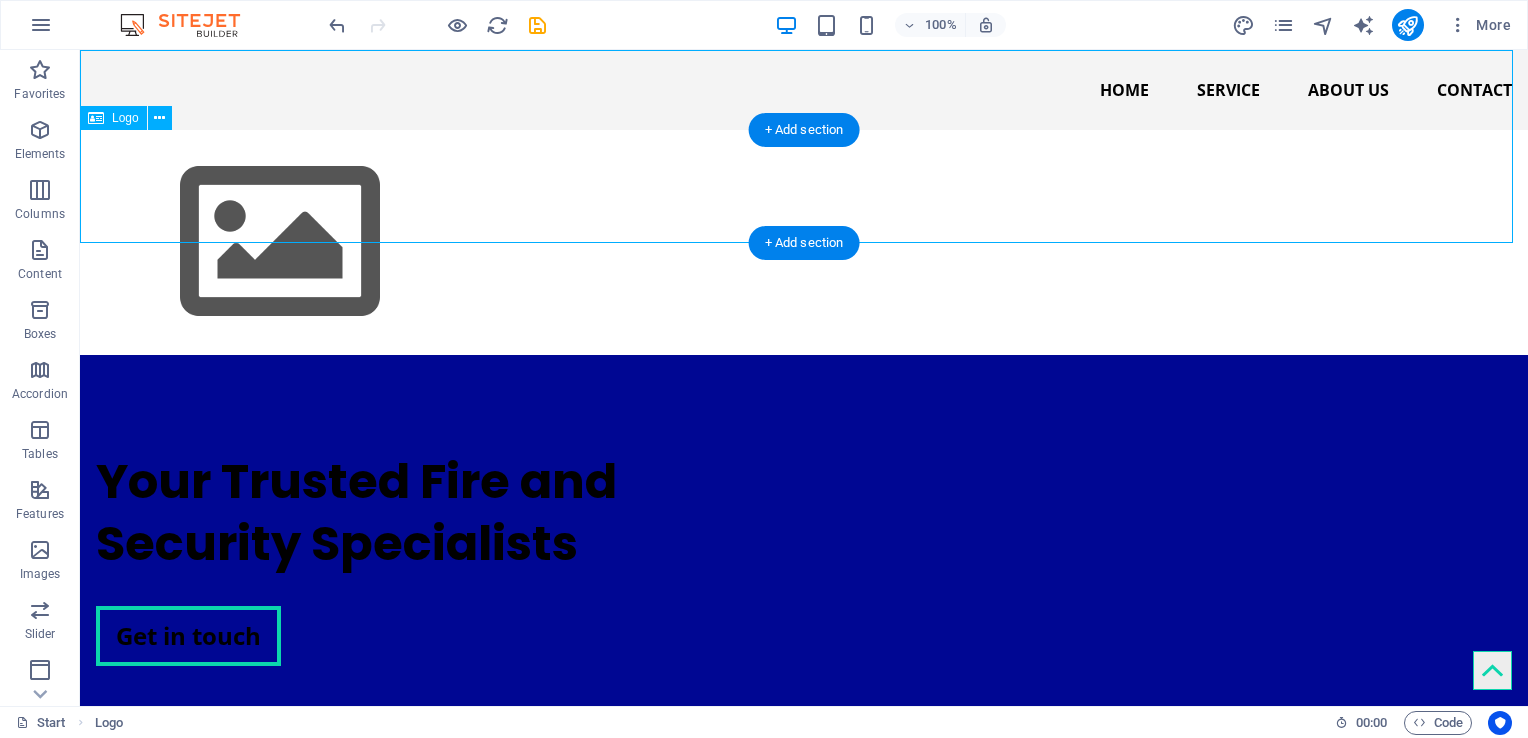 scroll, scrollTop: 276, scrollLeft: 0, axis: vertical 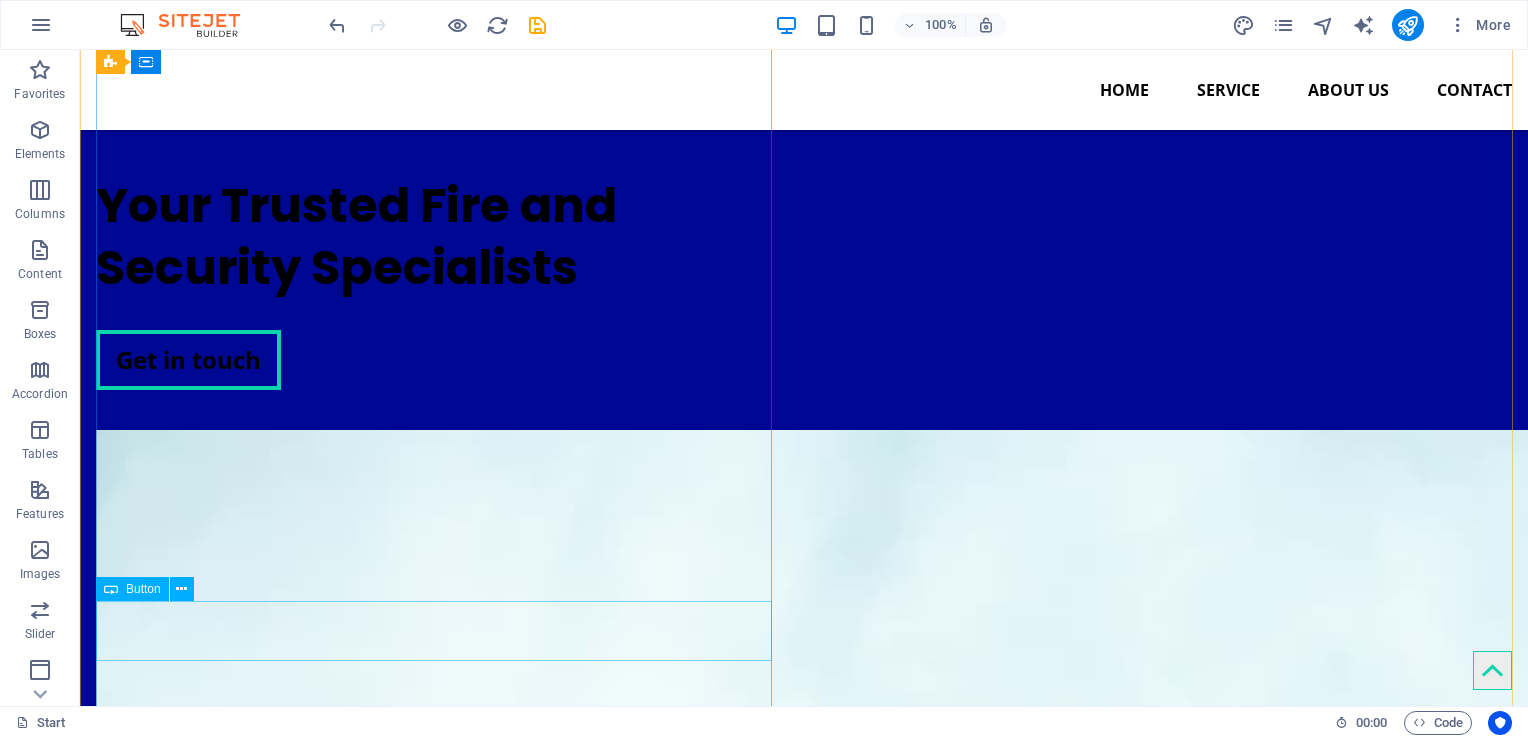 click on "Get in touch" at bounding box center [438, 360] 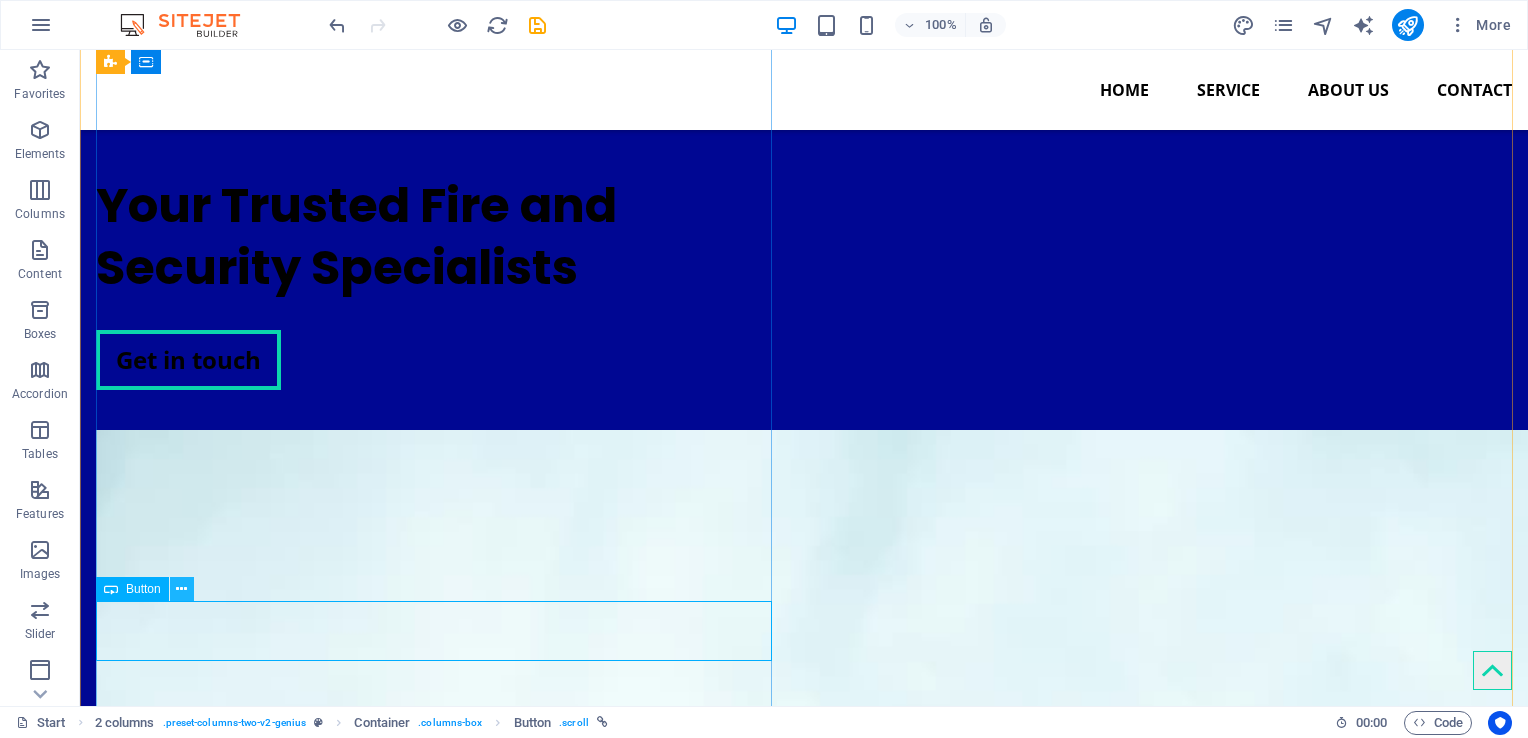 click at bounding box center [181, 589] 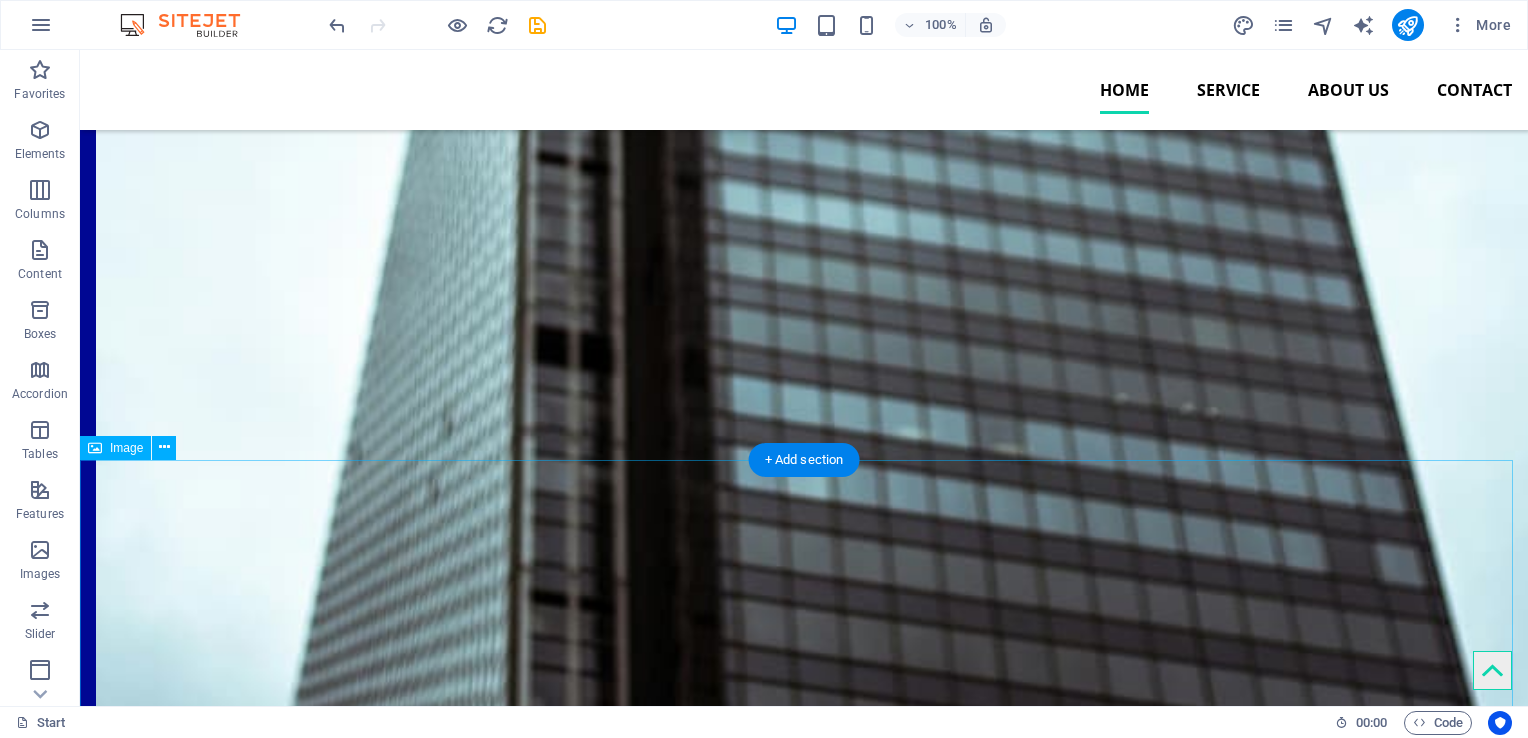 scroll, scrollTop: 1928, scrollLeft: 0, axis: vertical 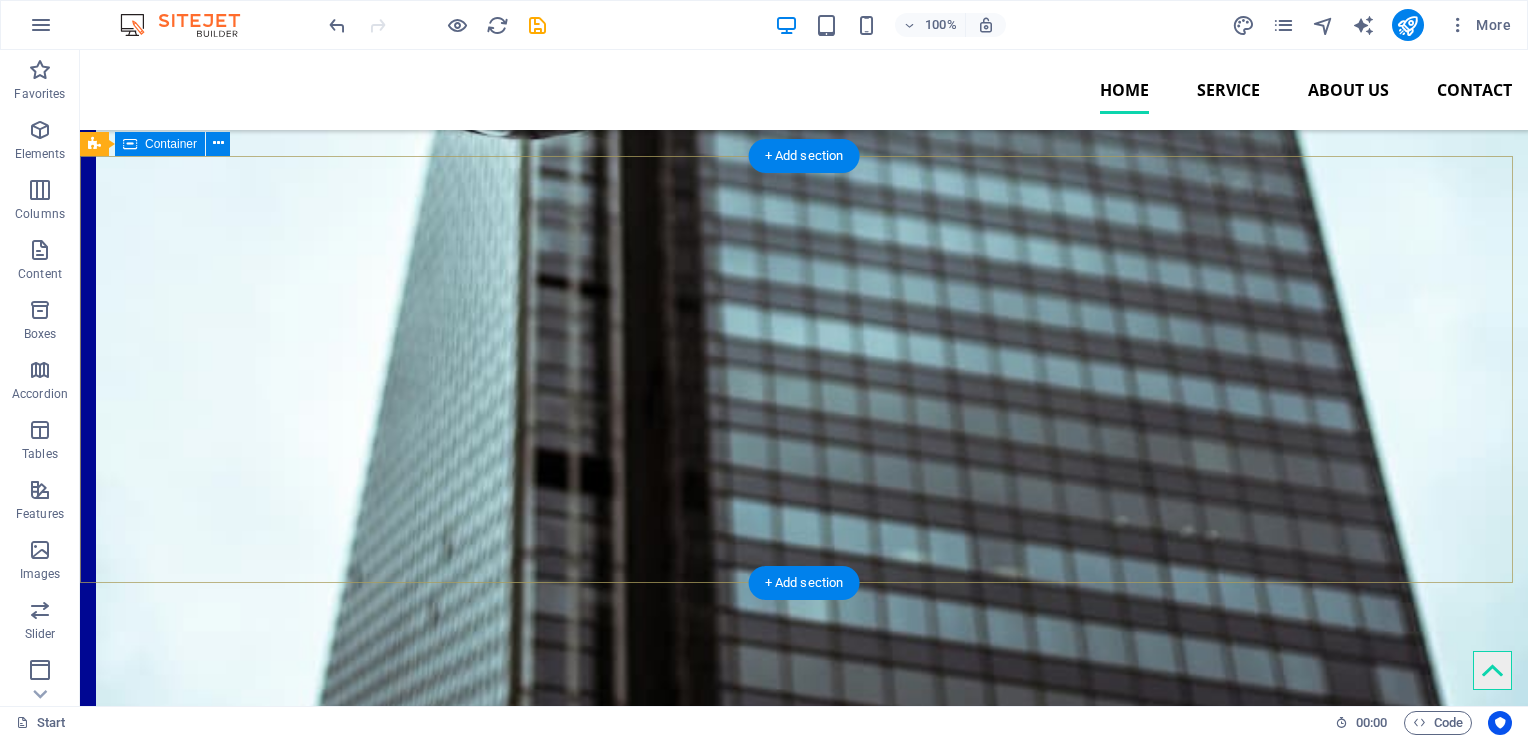click at bounding box center [804, 2420] 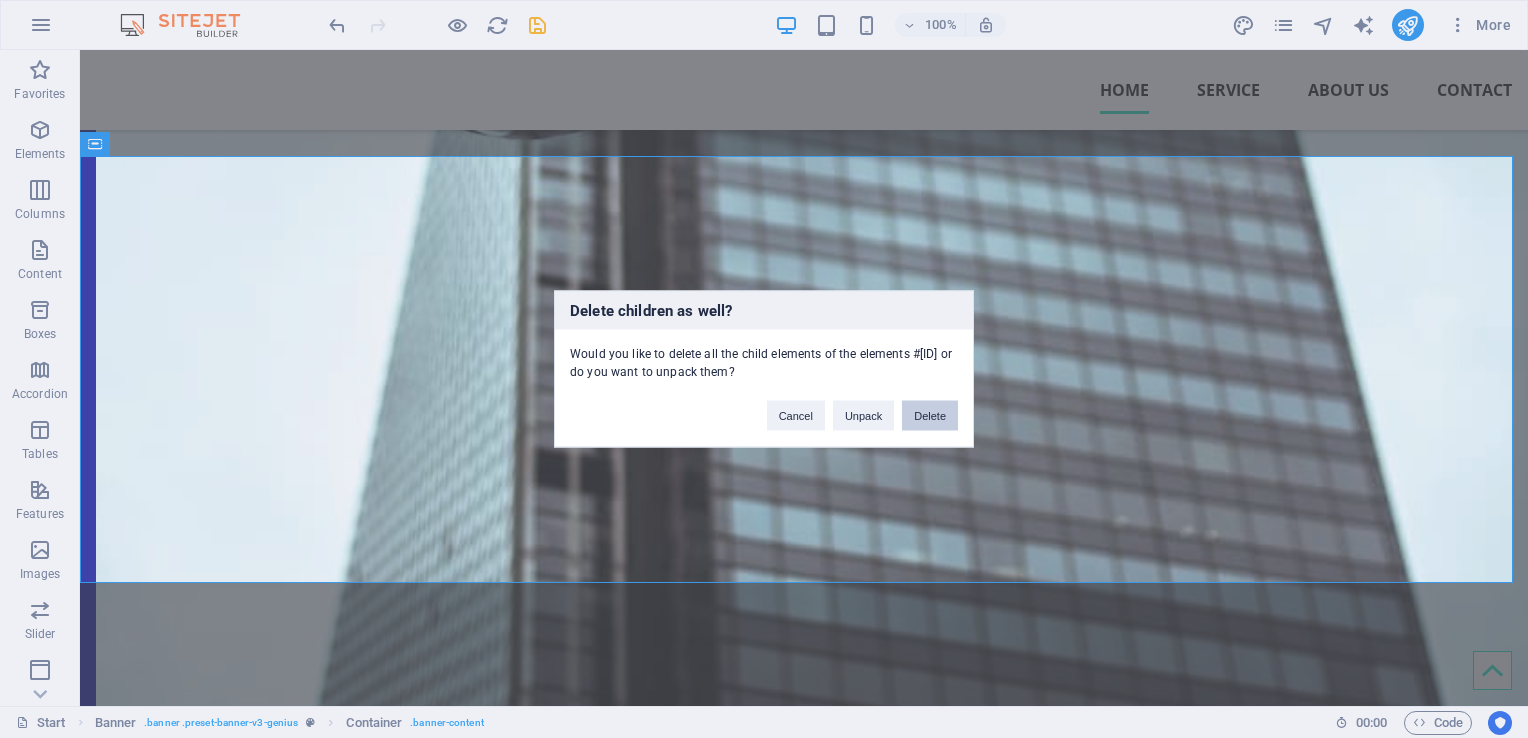click on "Delete" at bounding box center [930, 416] 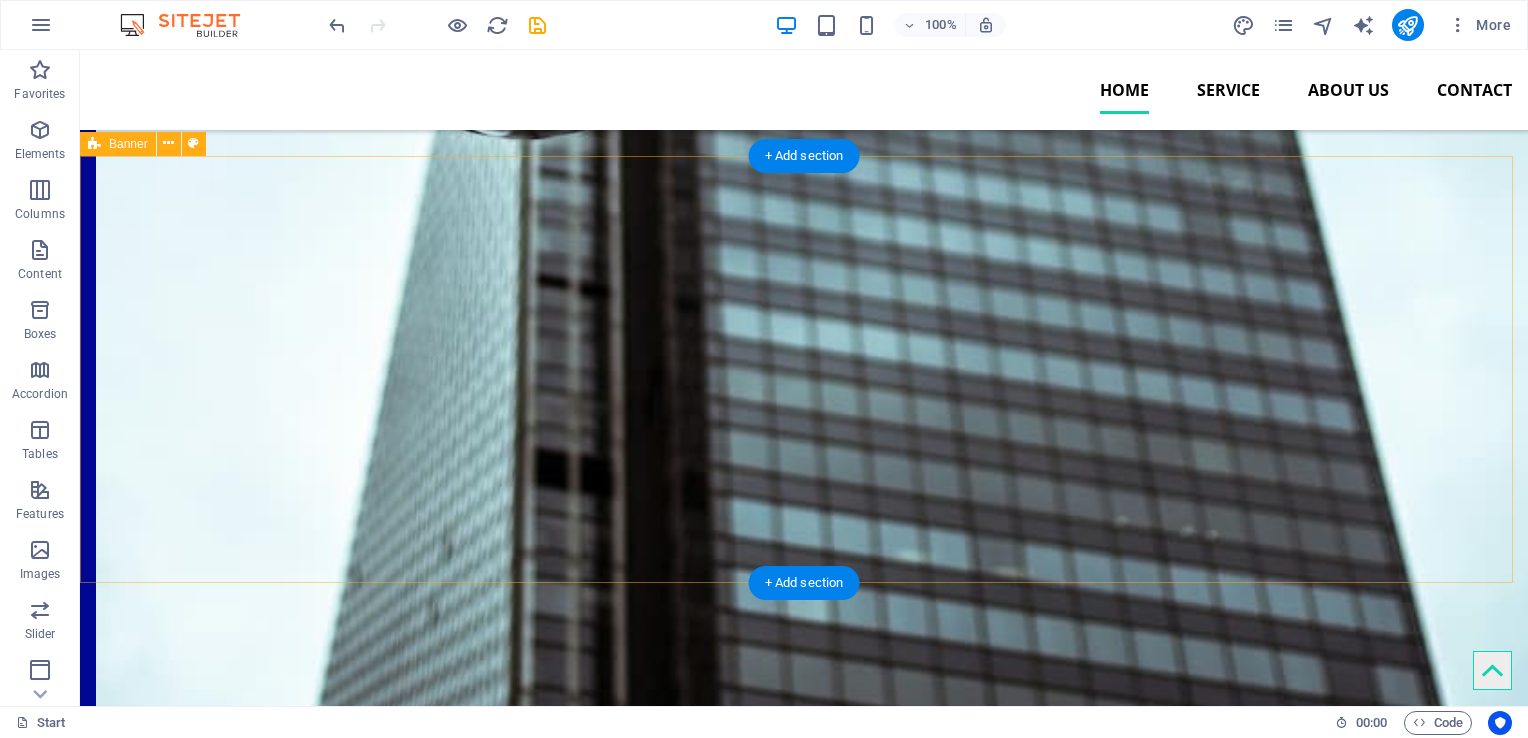 click on "Drop content here or  Add elements  Paste clipboard" at bounding box center [804, 2633] 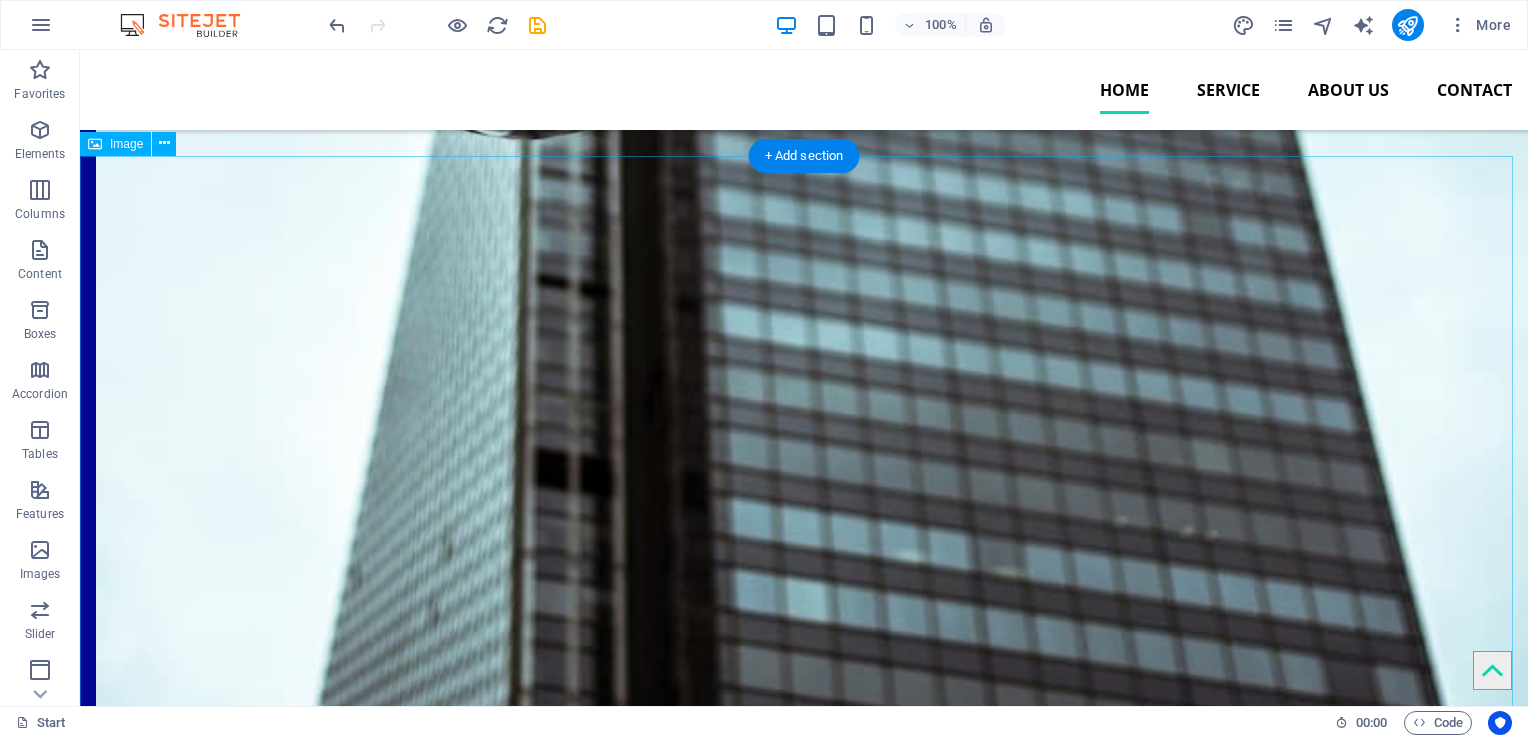 click at bounding box center (804, 2731) 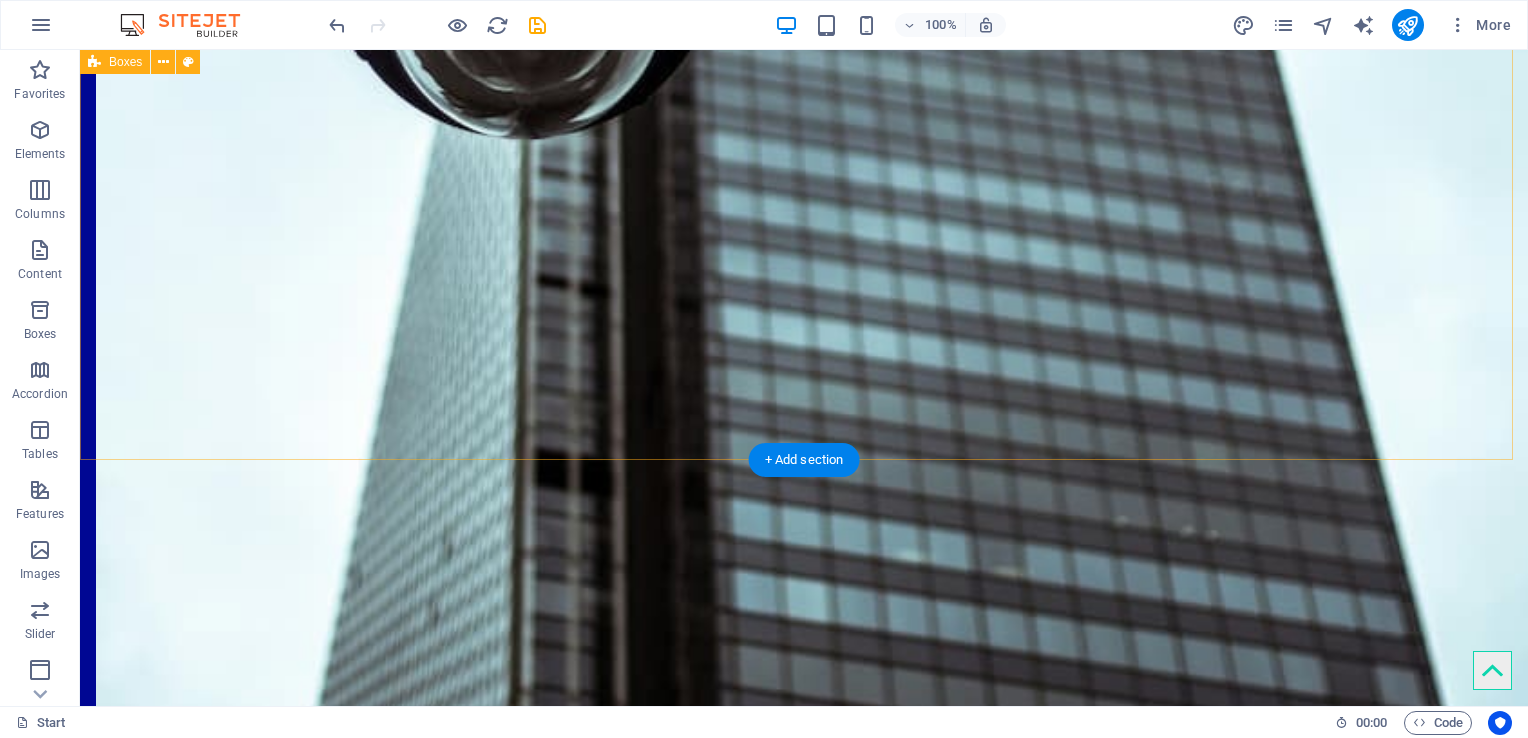 scroll, scrollTop: 2254, scrollLeft: 0, axis: vertical 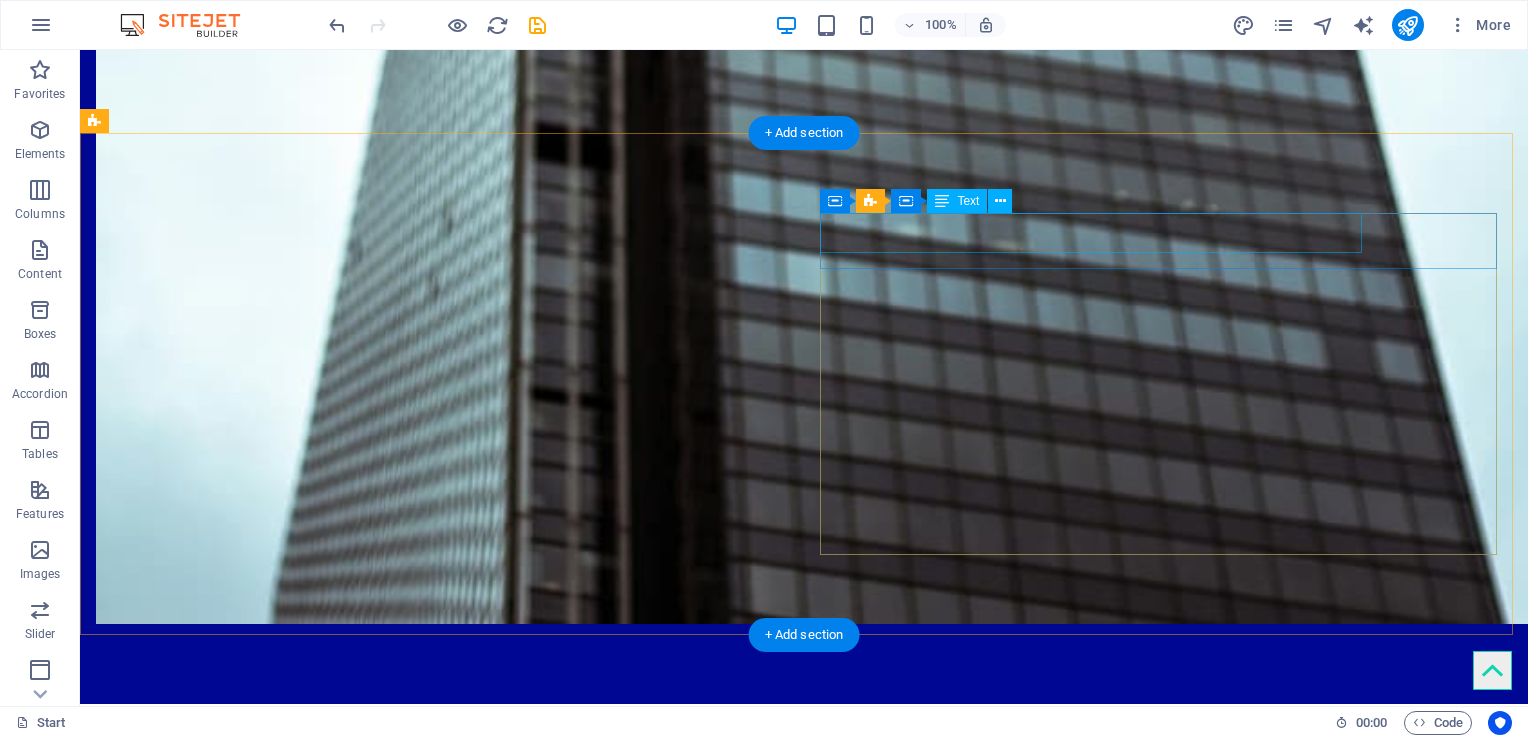 click on "Sitejet" at bounding box center (438, 3456) 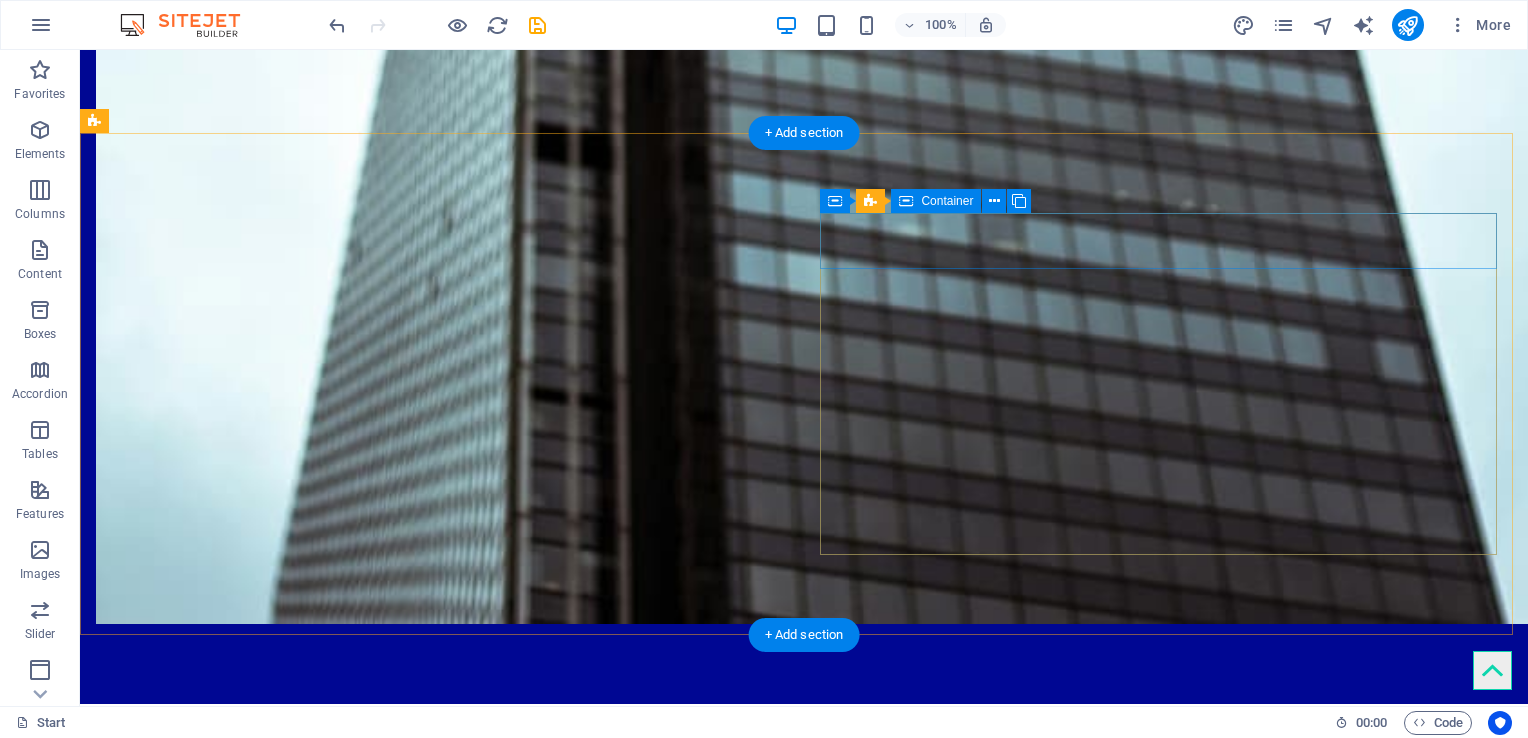 click on "90%" at bounding box center [438, 3464] 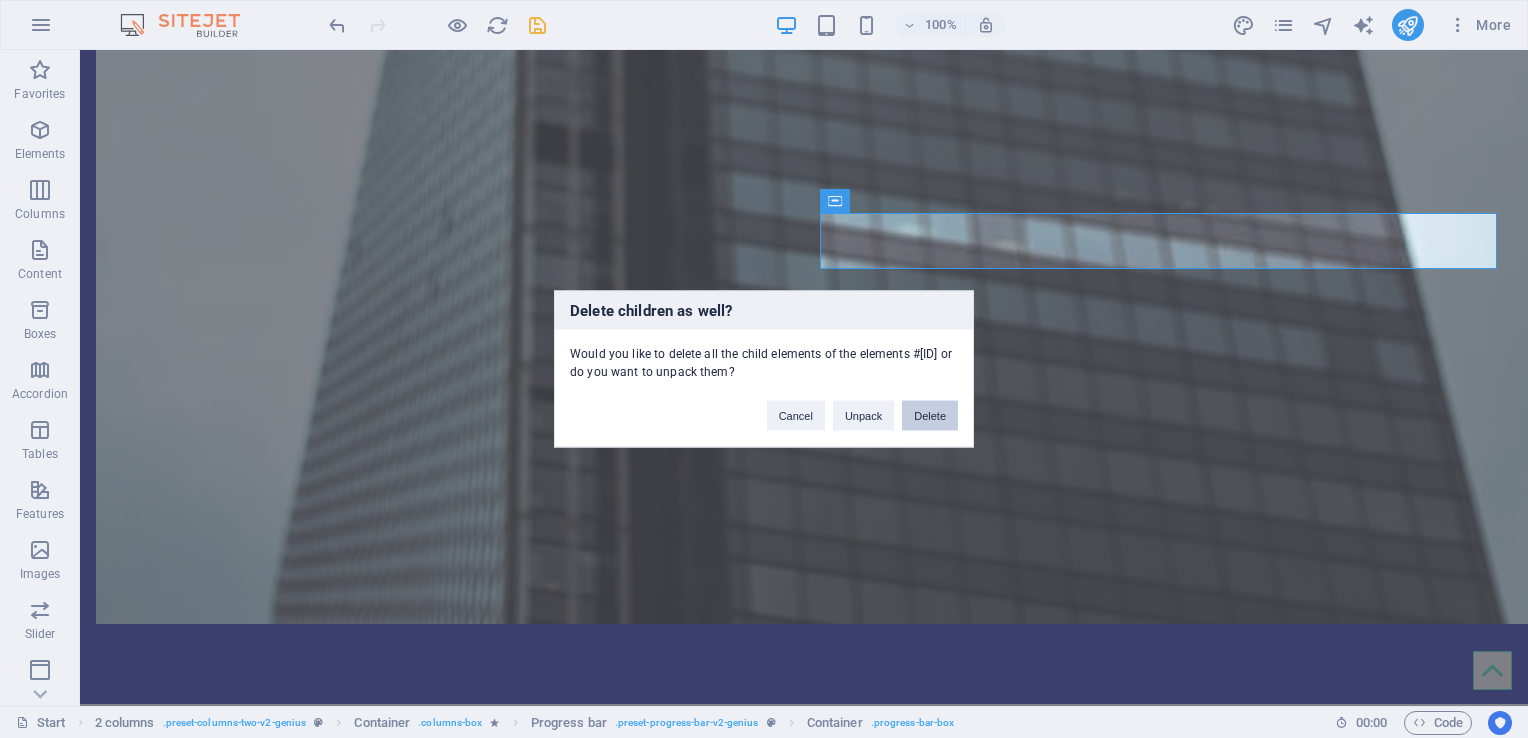 click on "Delete" at bounding box center (930, 416) 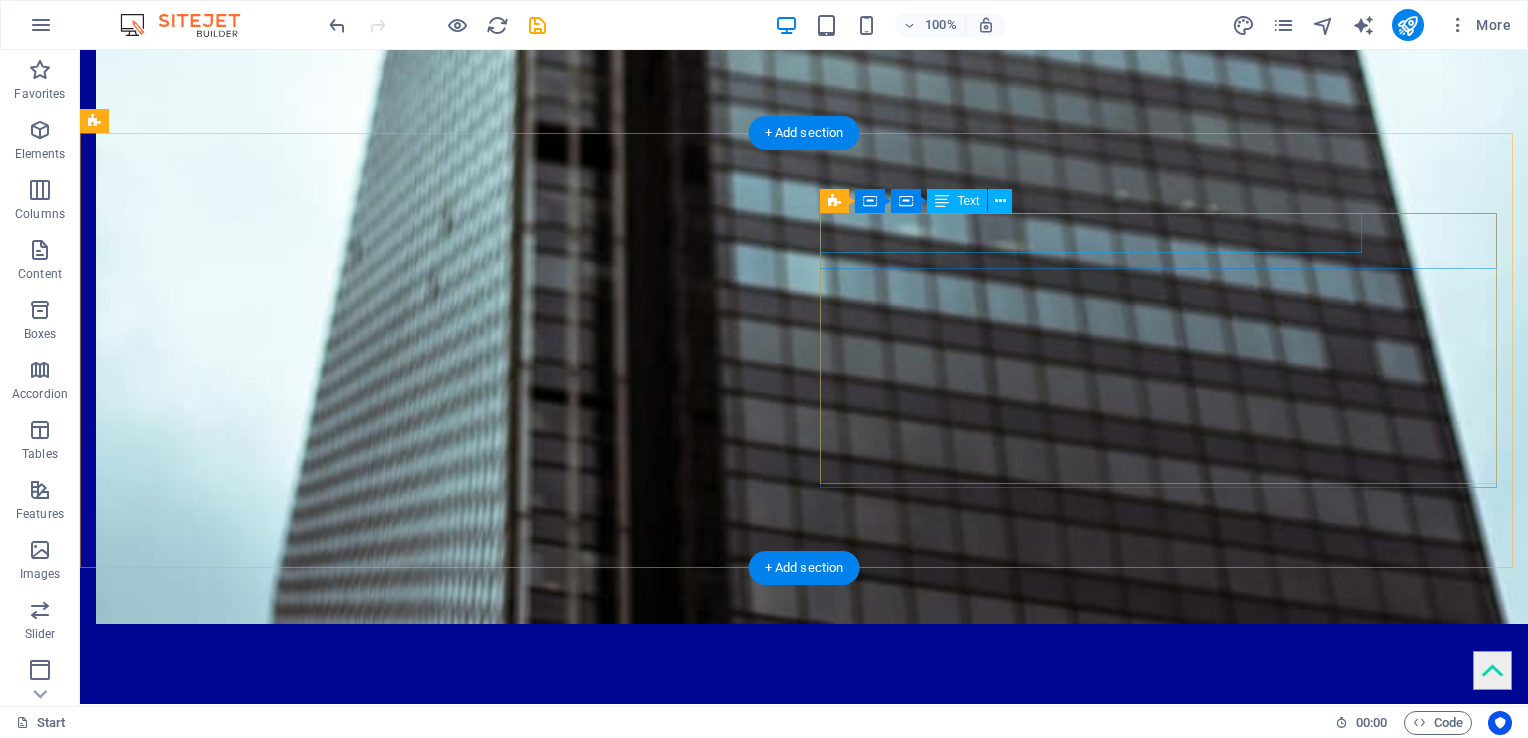 click on "Photoshop" at bounding box center (438, 3456) 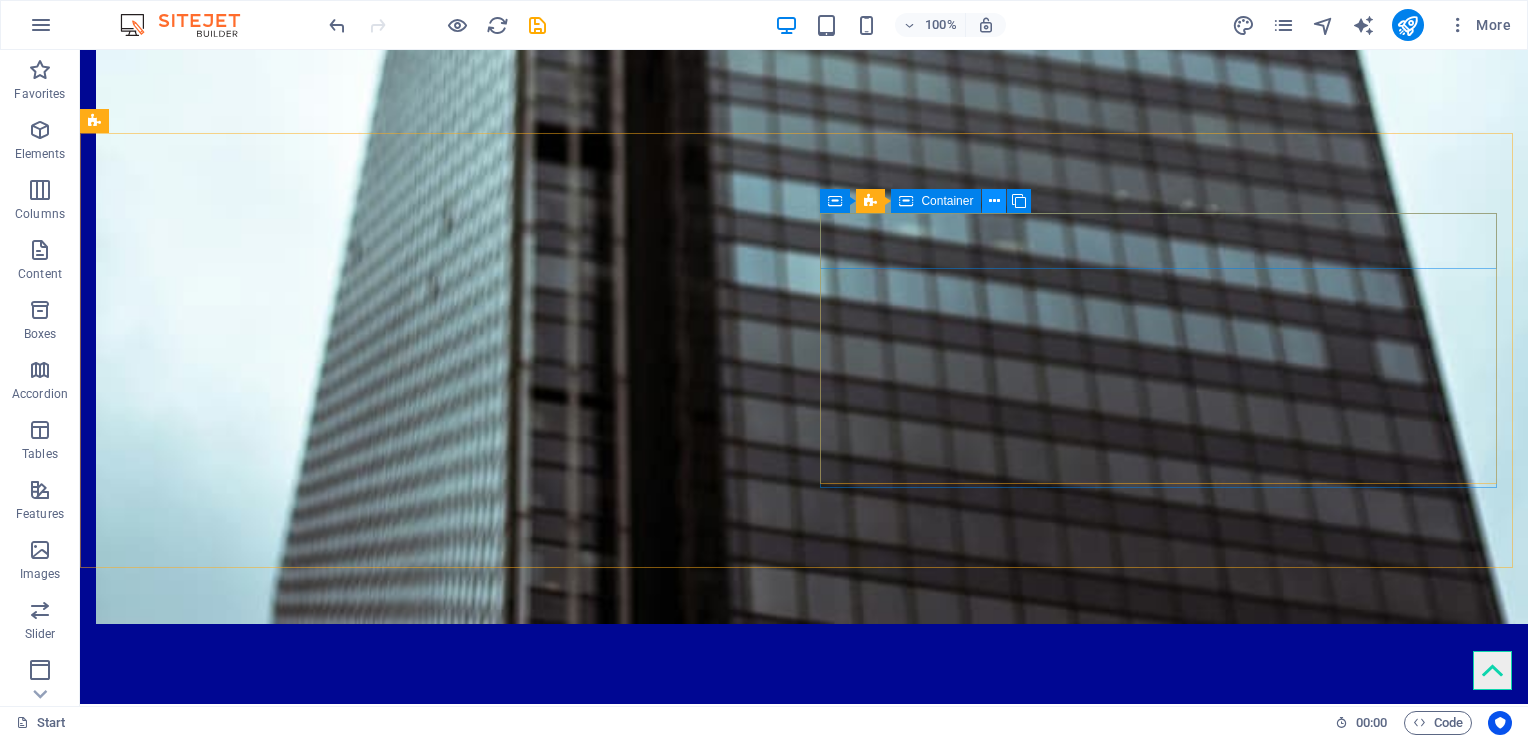 click at bounding box center (994, 201) 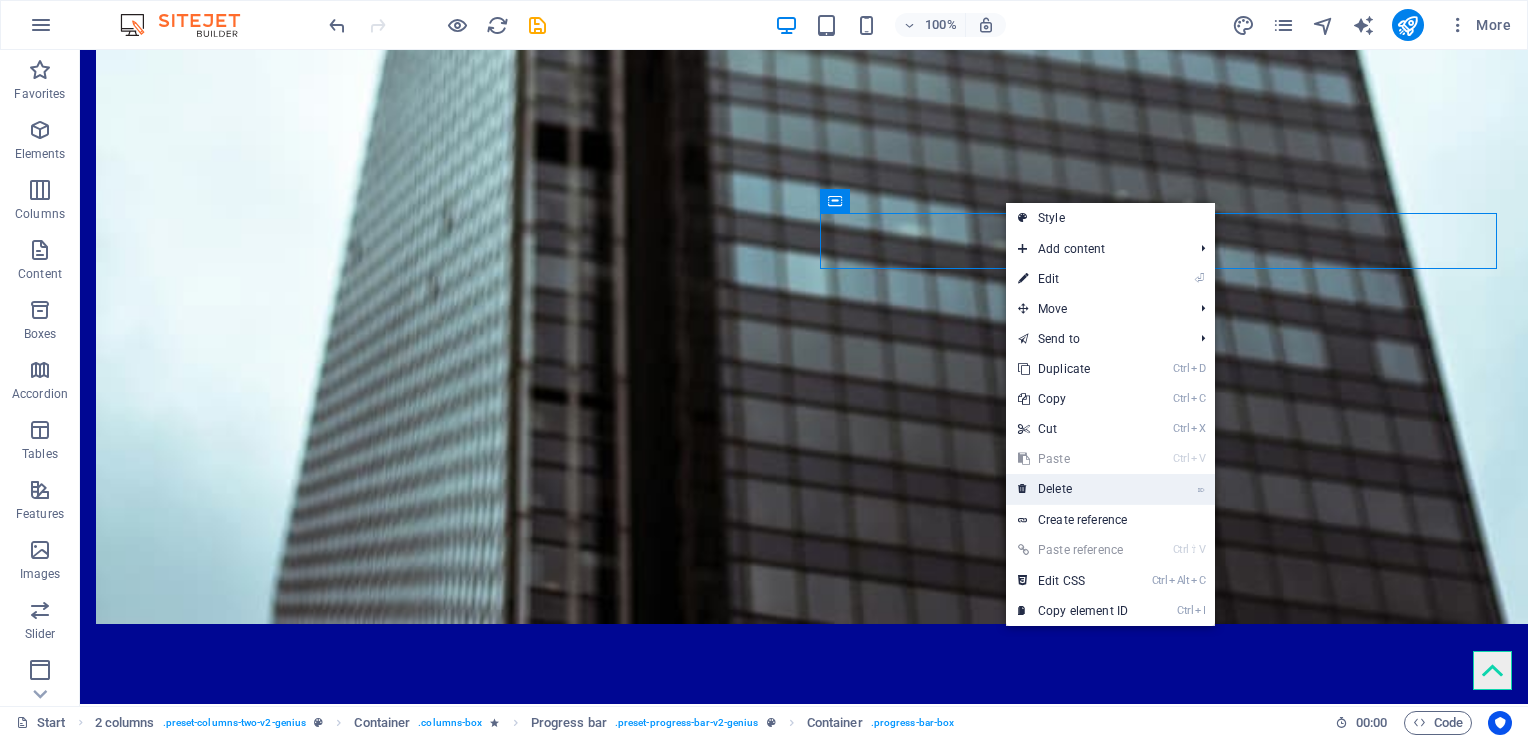 click on "⌦  Delete" at bounding box center [1073, 489] 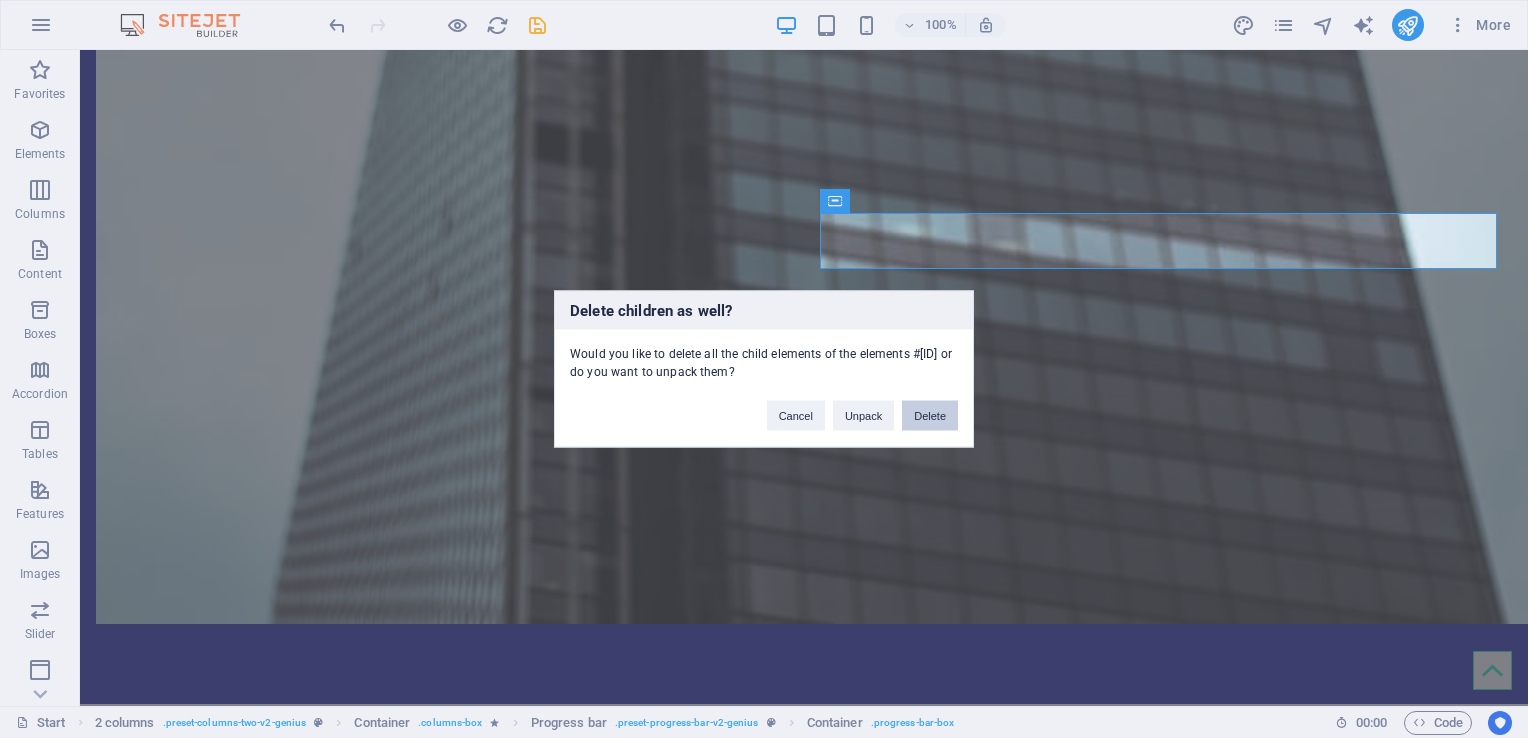 click on "Delete" at bounding box center (930, 416) 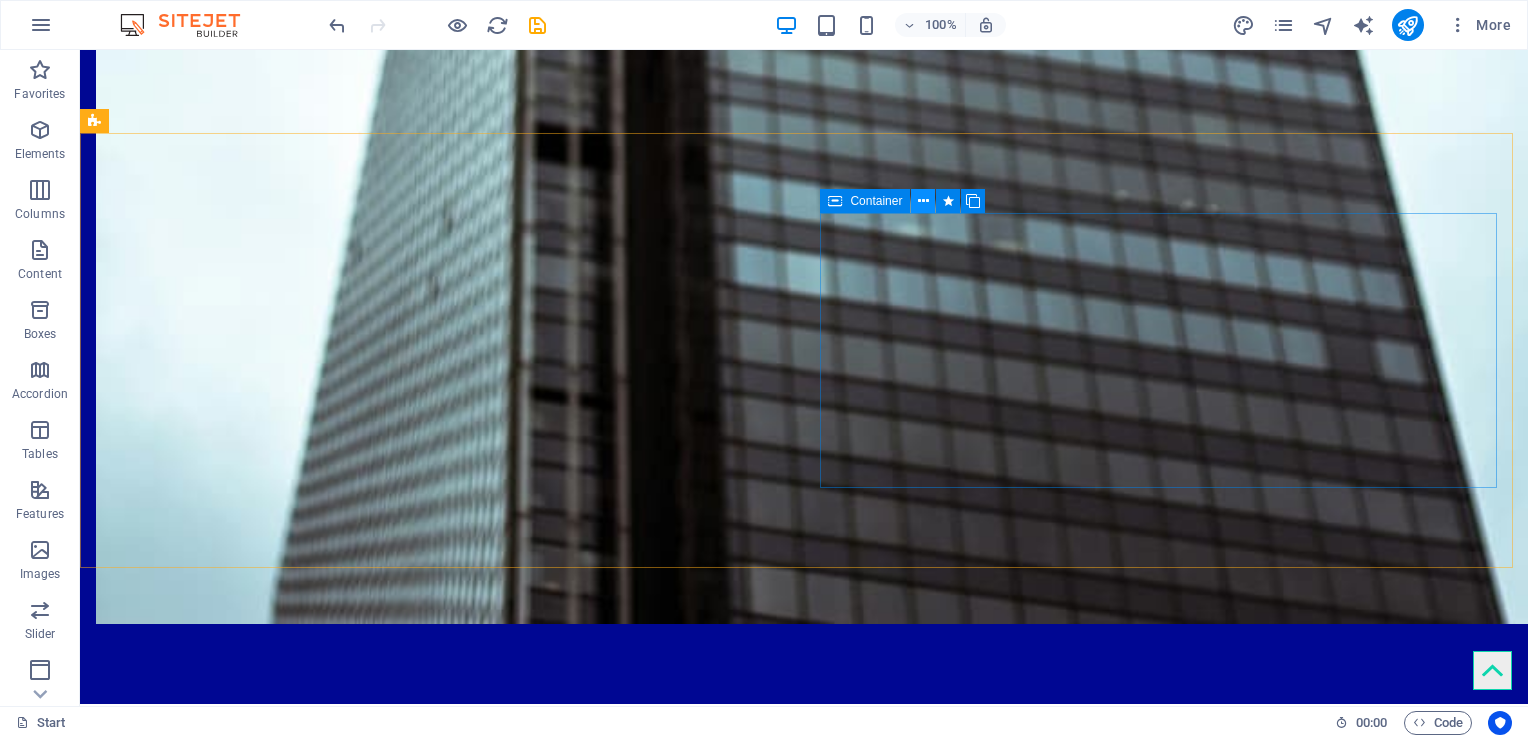 click at bounding box center [923, 201] 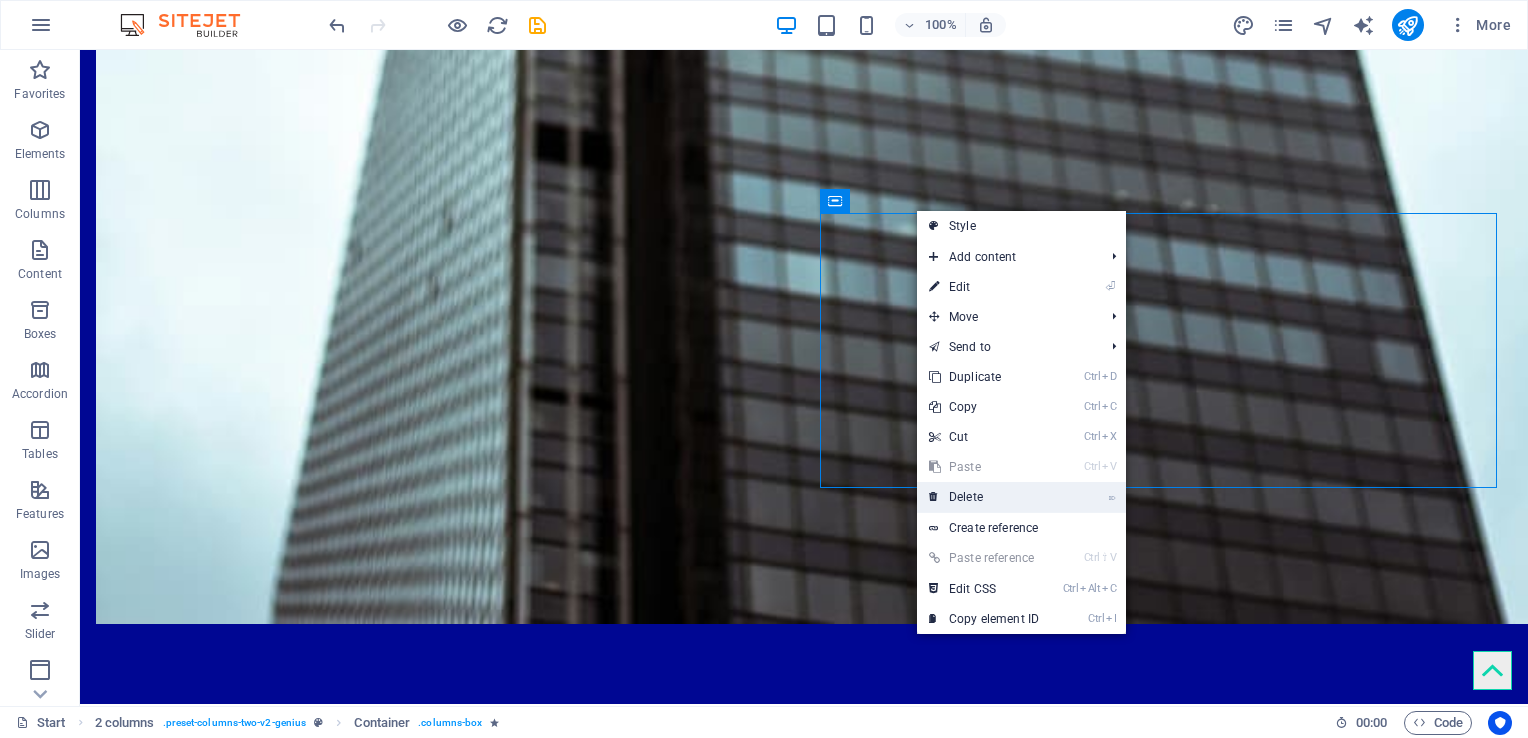 click on "⌦  Delete" at bounding box center [984, 497] 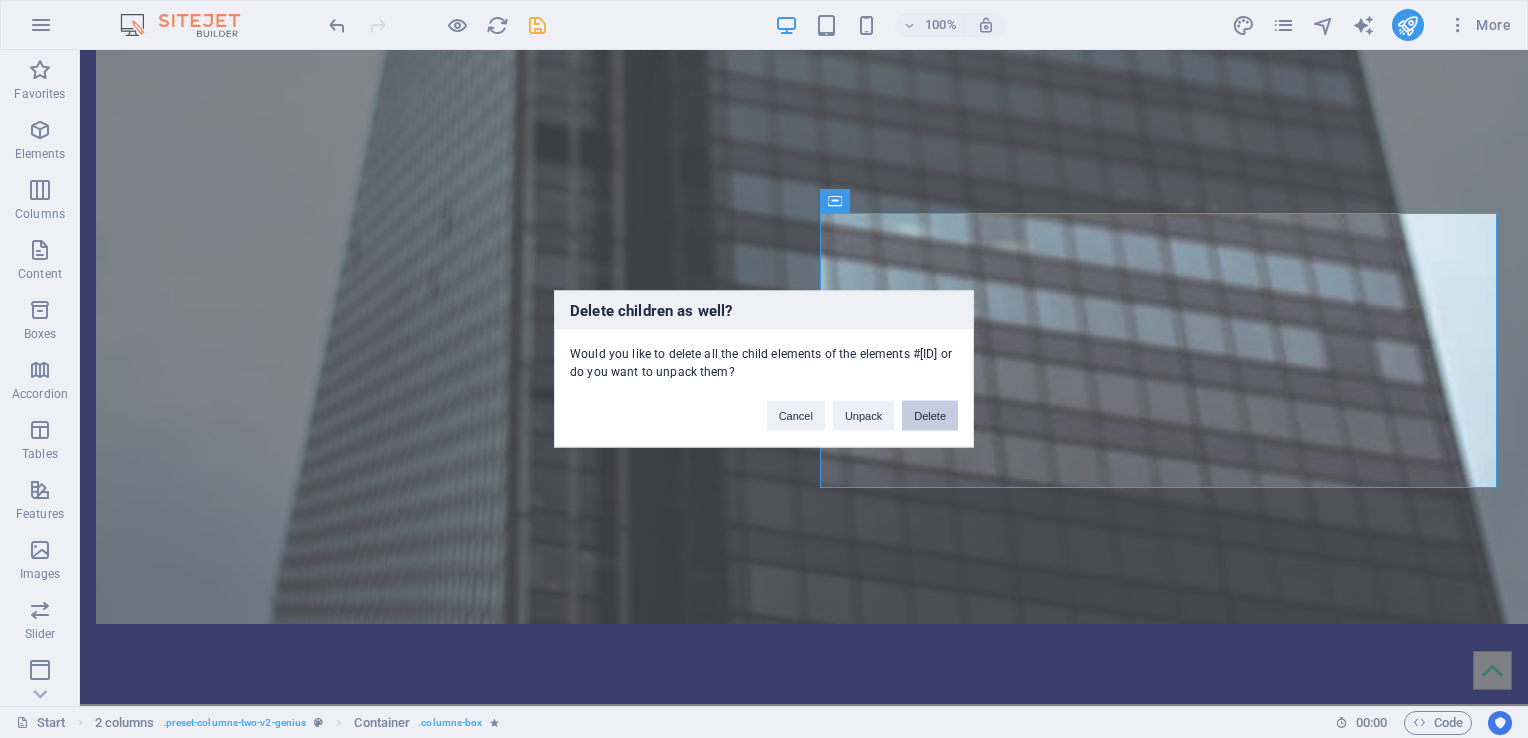 click on "Delete" at bounding box center (930, 416) 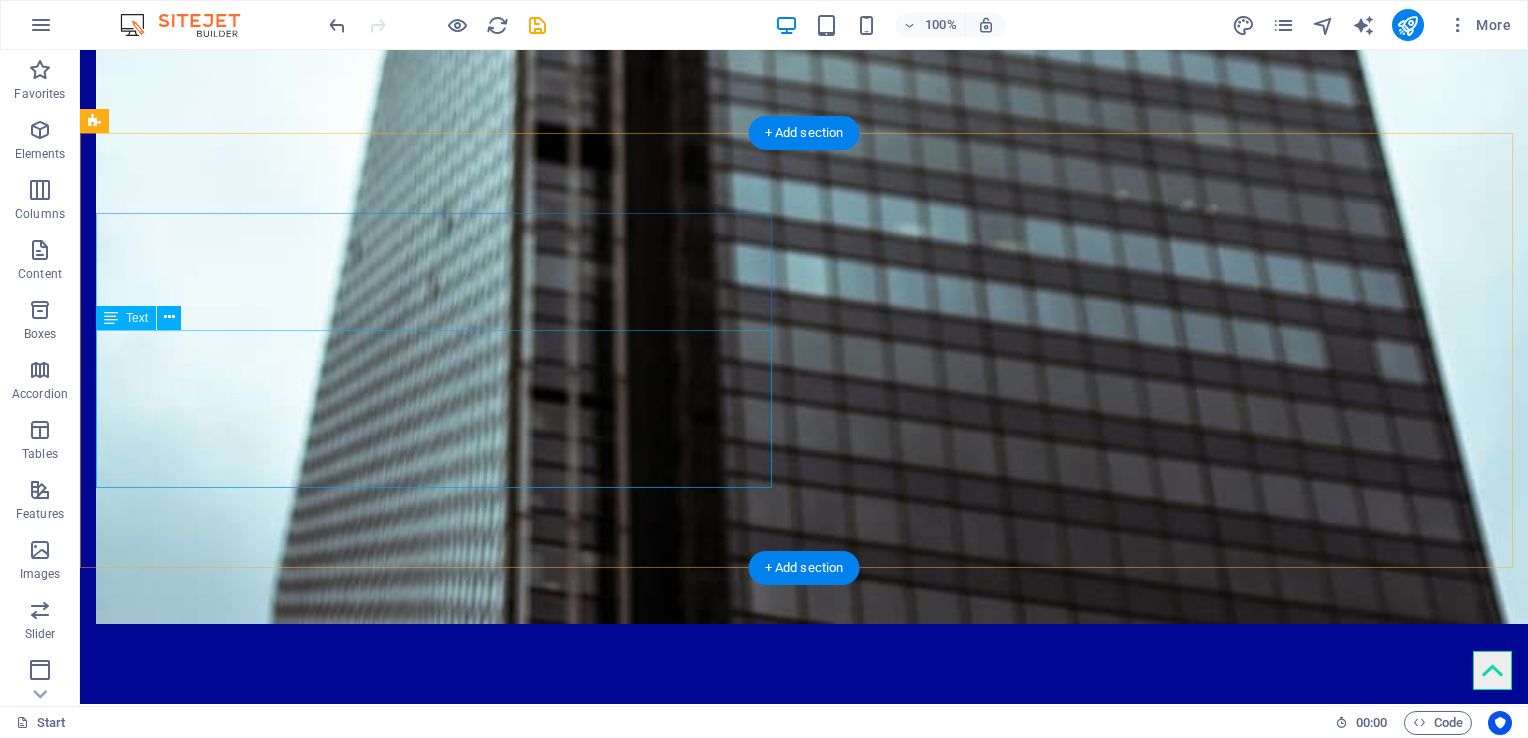 click on "- Physical Security Audit - Plan review - Code Compliance" at bounding box center [438, 3332] 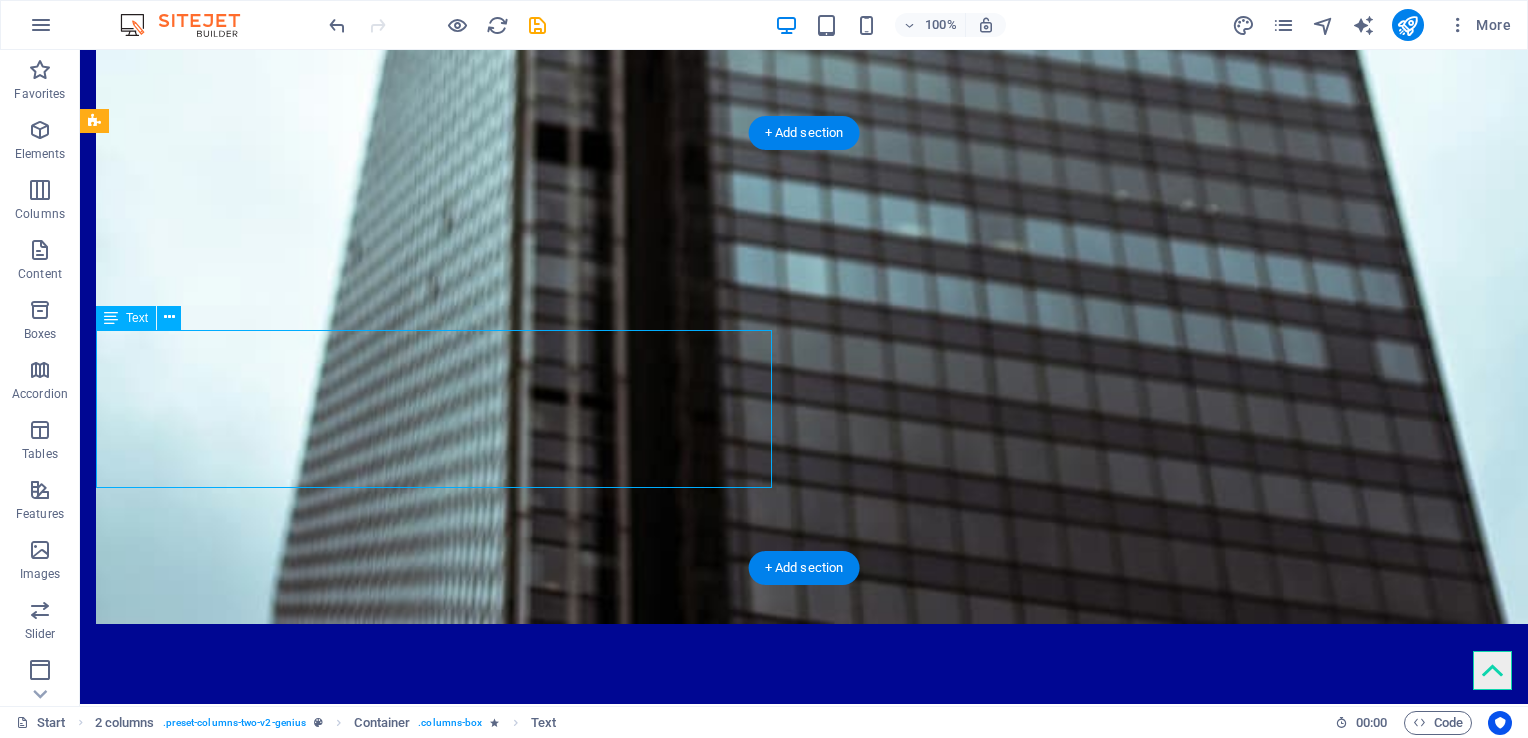 click on "- Physical Security Audit - Plan review - Code Compliance" at bounding box center [438, 3332] 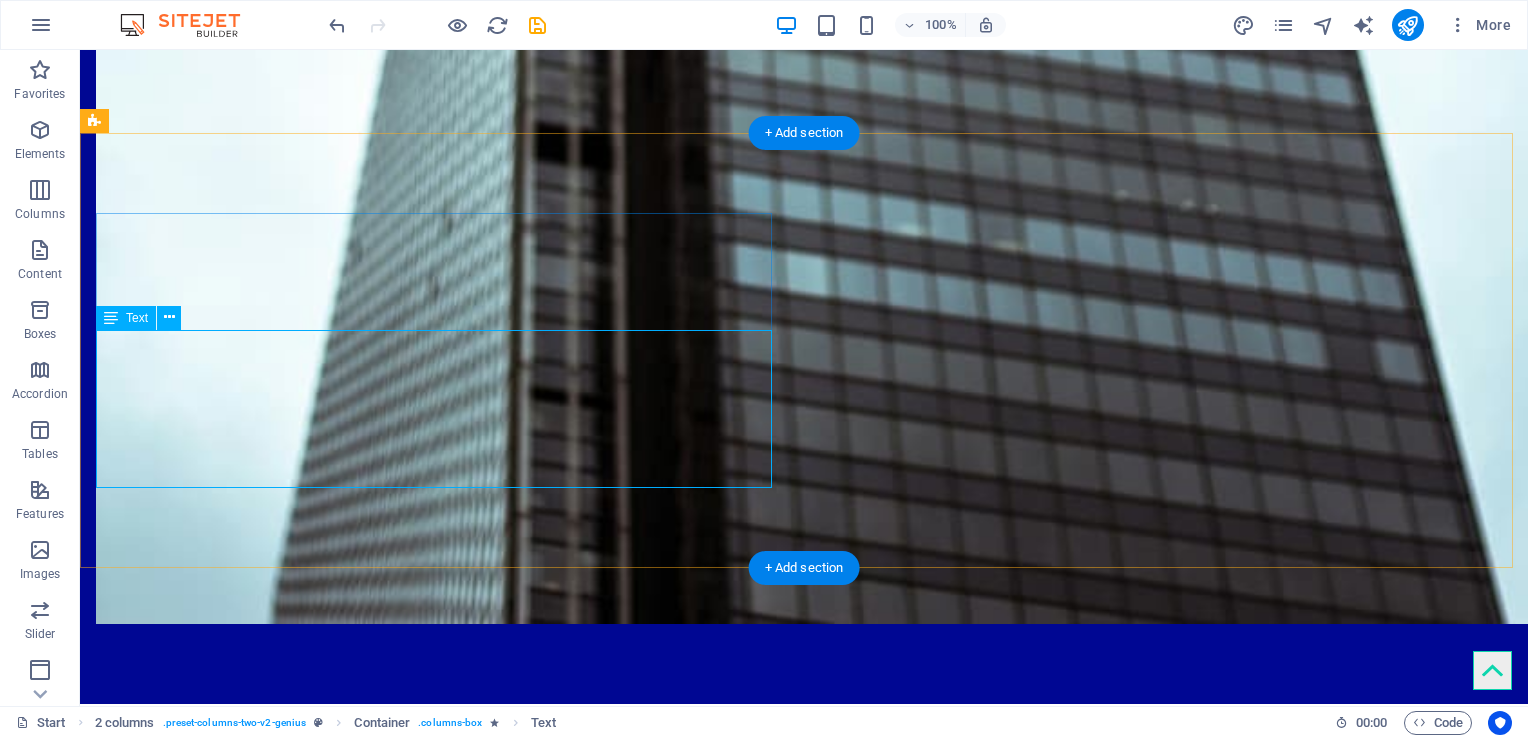 click on "- Physical Security Audit - Plan review - Code Compliance" at bounding box center (438, 3332) 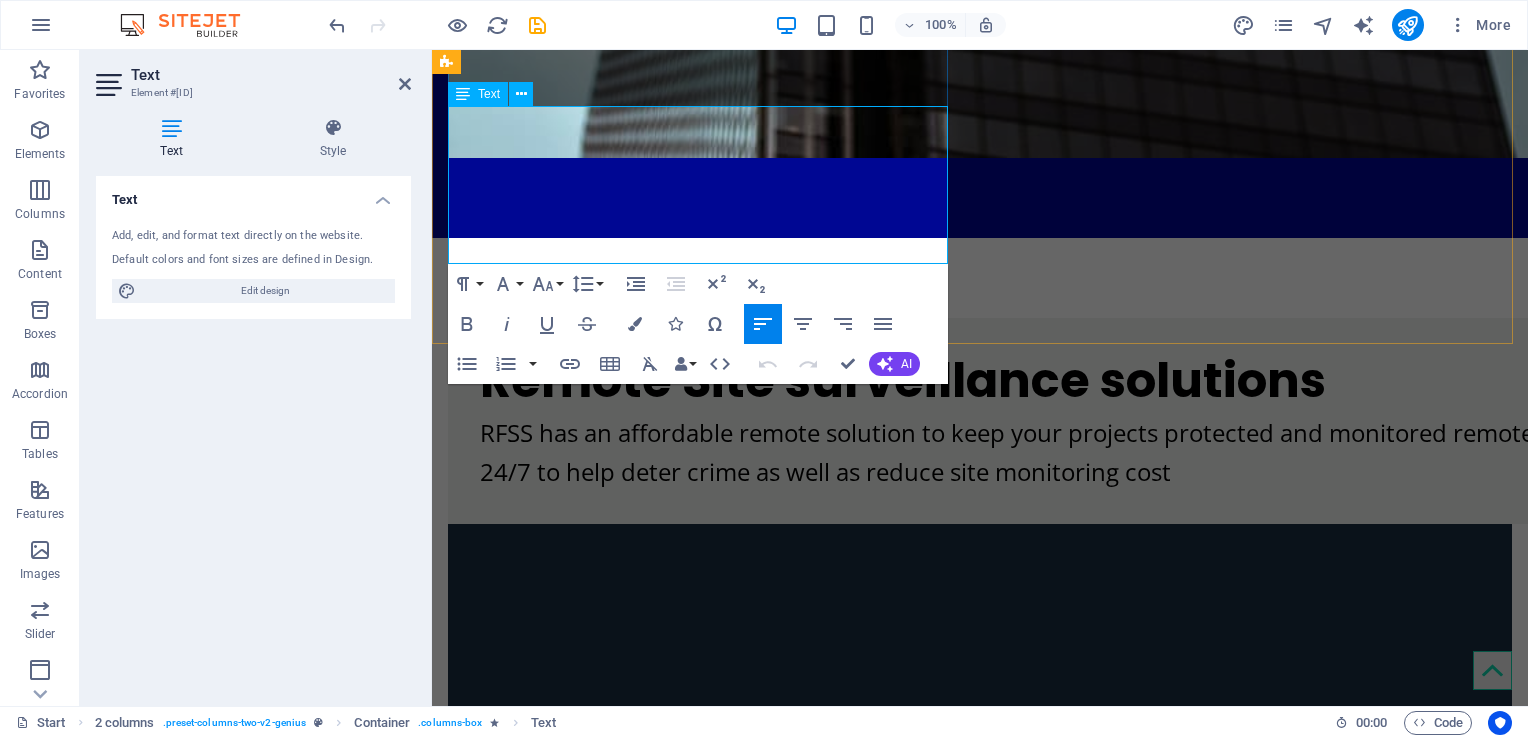click on "- Physical Security Audit" at bounding box center [702, 2719] 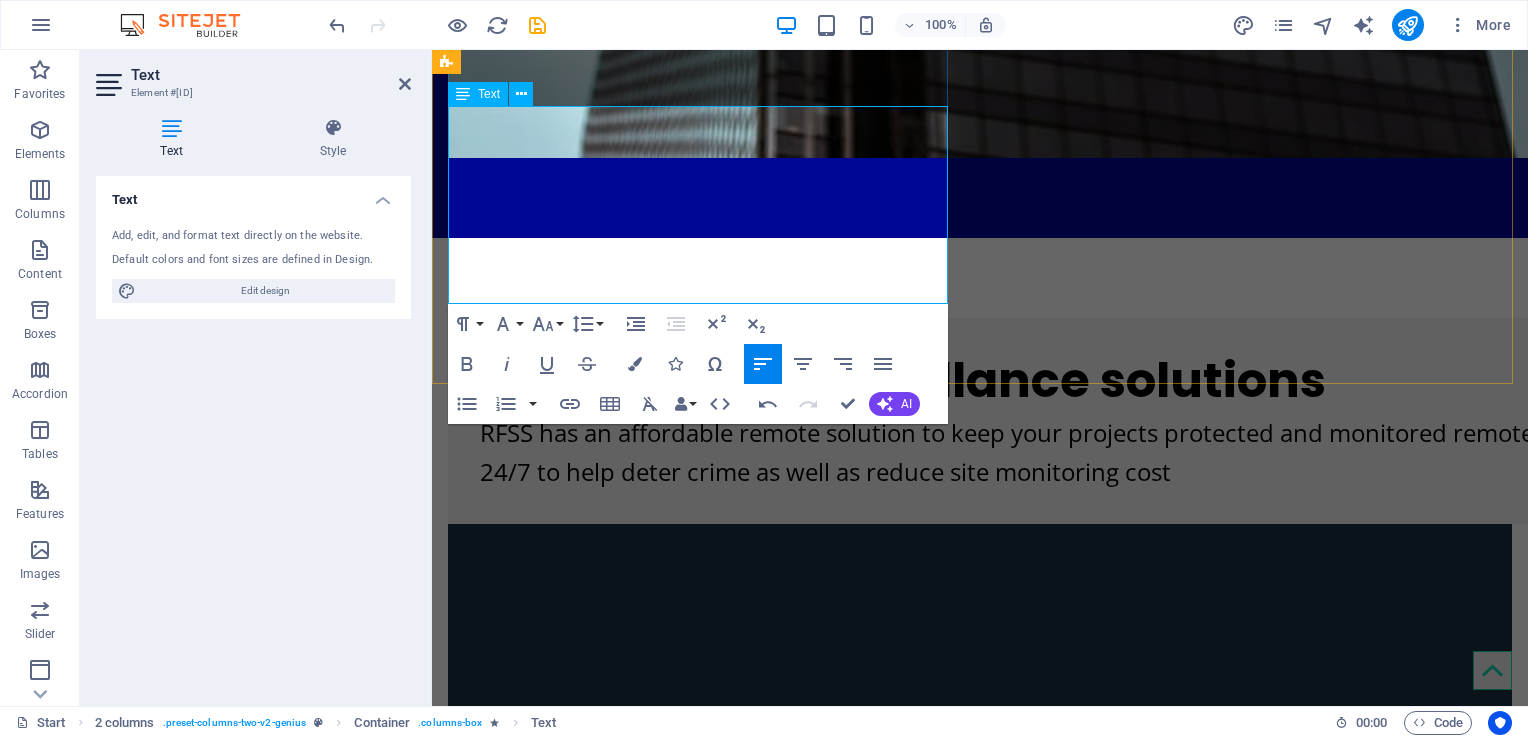 click on "Physical Security Audit" at bounding box center (702, 2759) 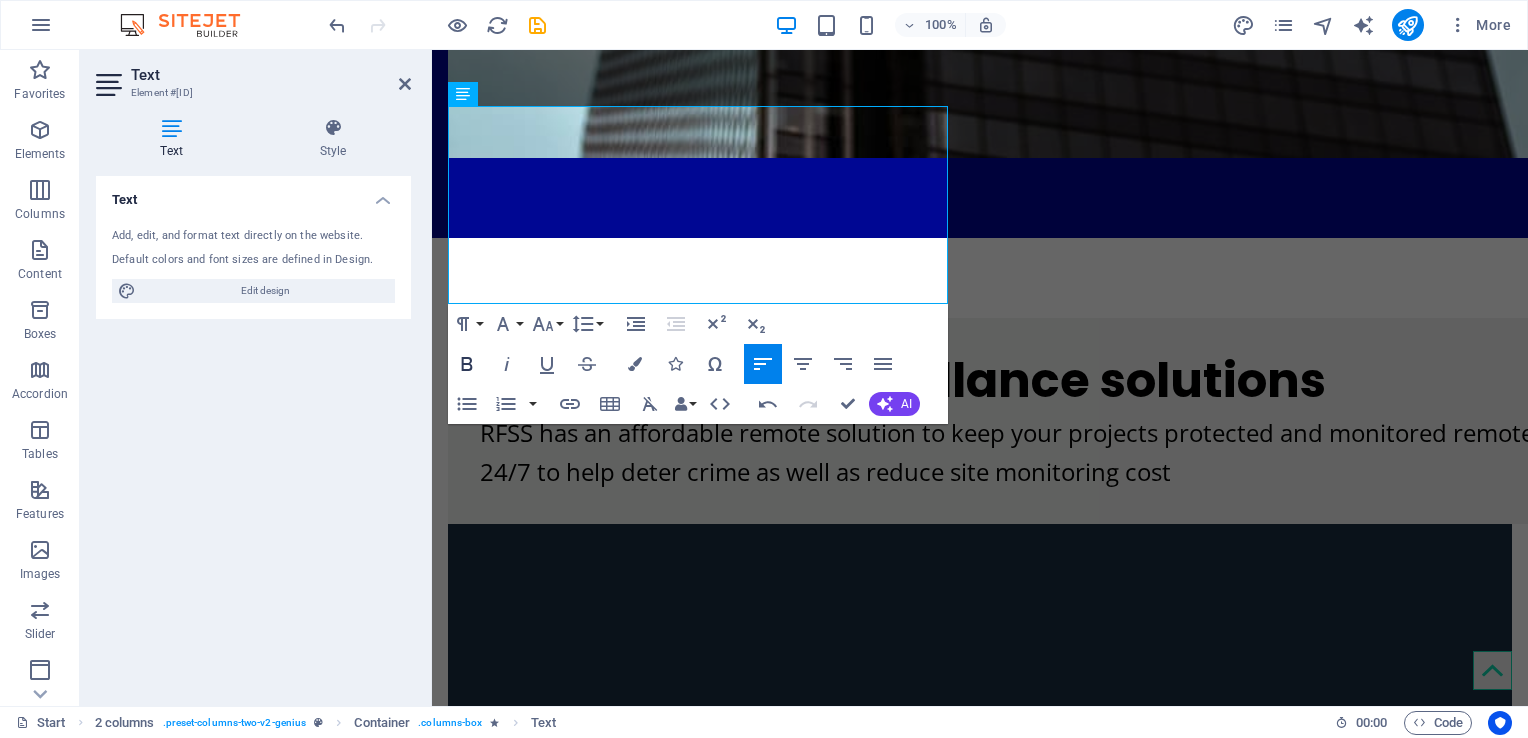 click 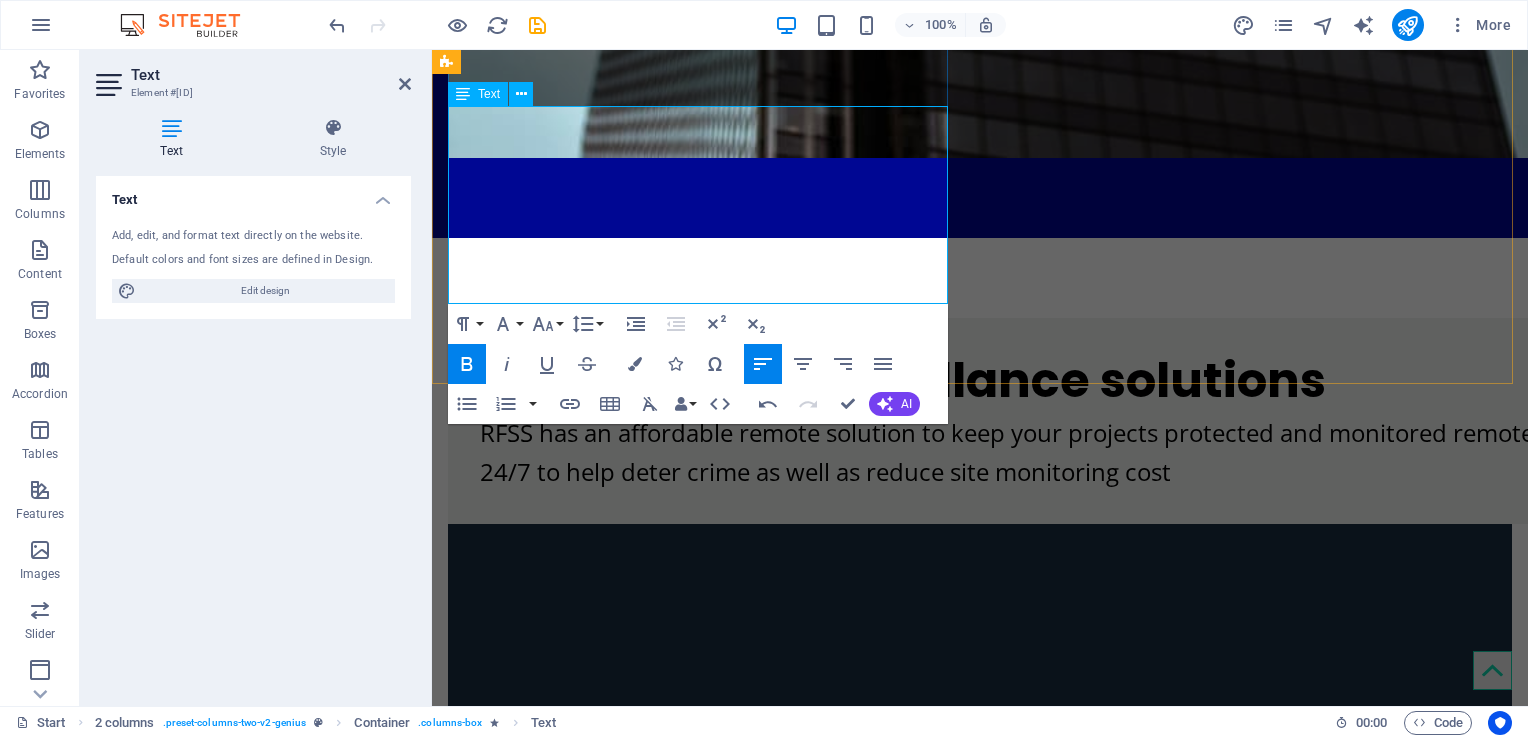 click on "- Plan Review" at bounding box center (702, 2798) 